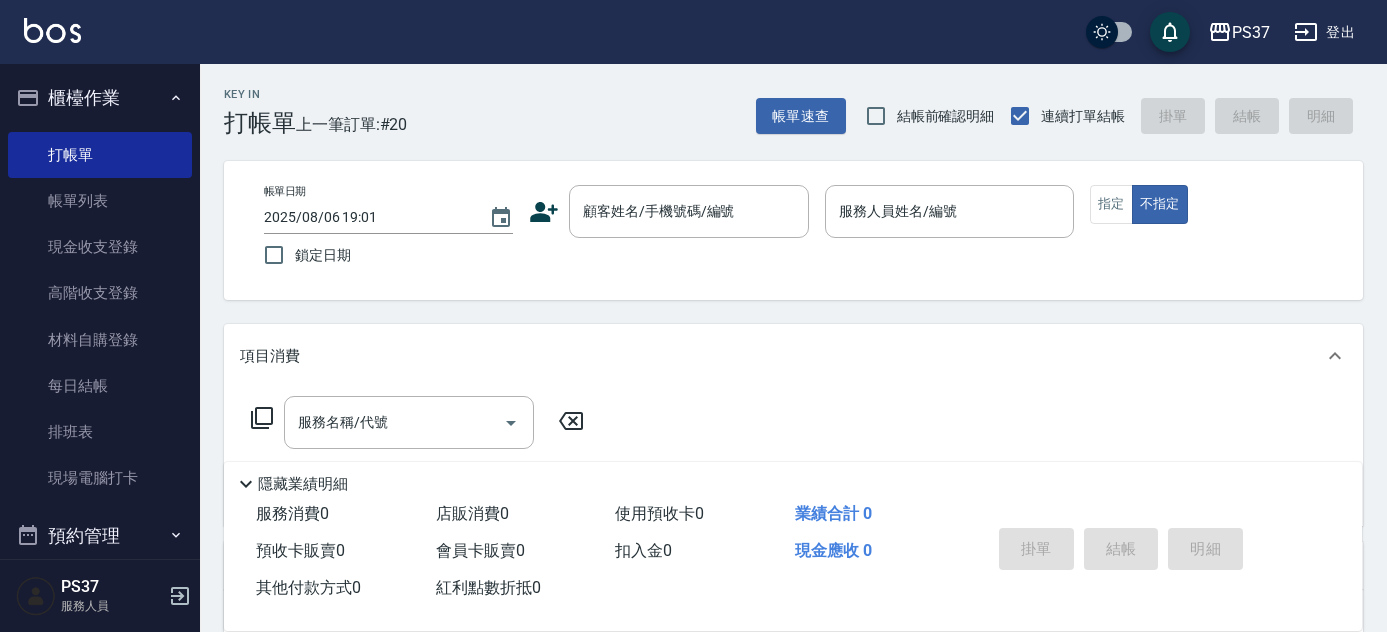 scroll, scrollTop: 181, scrollLeft: 0, axis: vertical 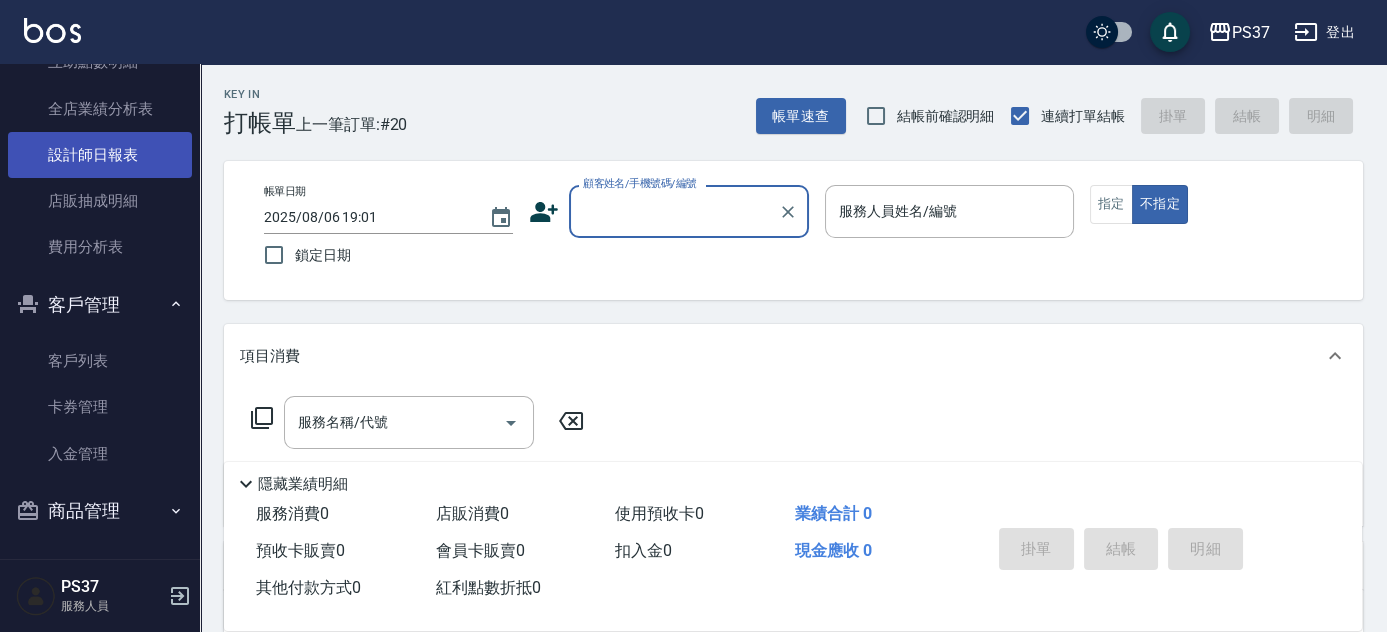 click on "設計師日報表" at bounding box center [100, 155] 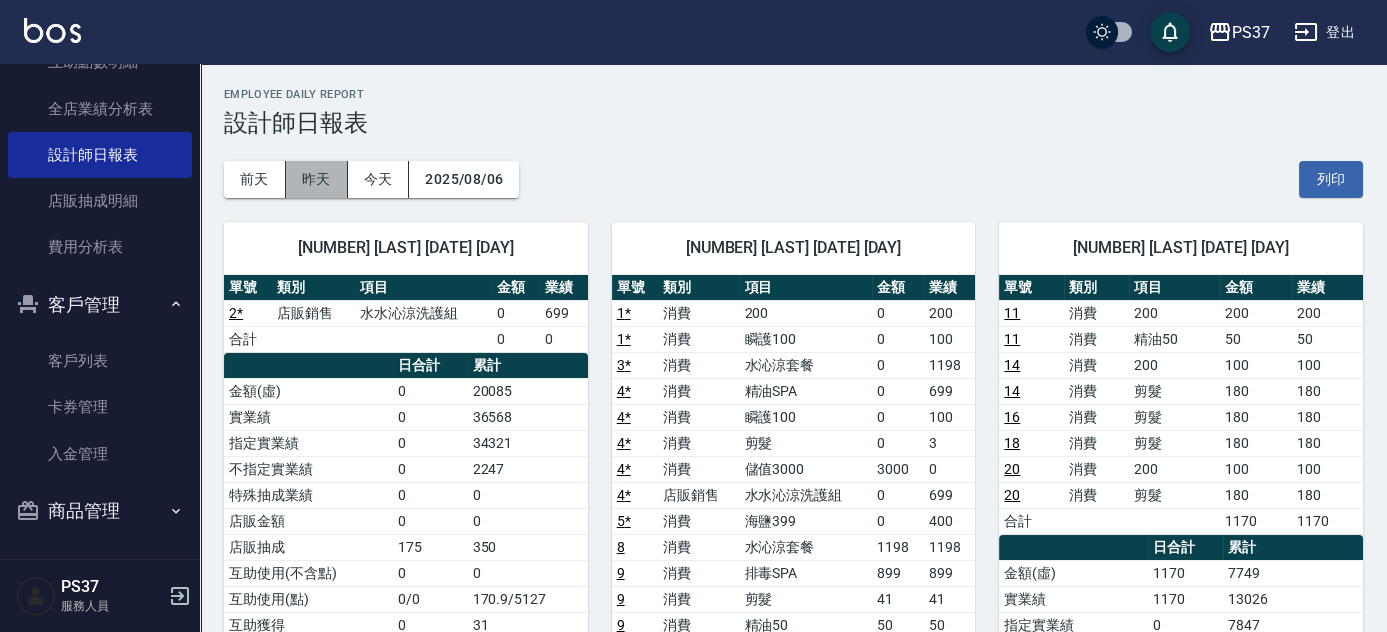 click on "昨天" at bounding box center [317, 179] 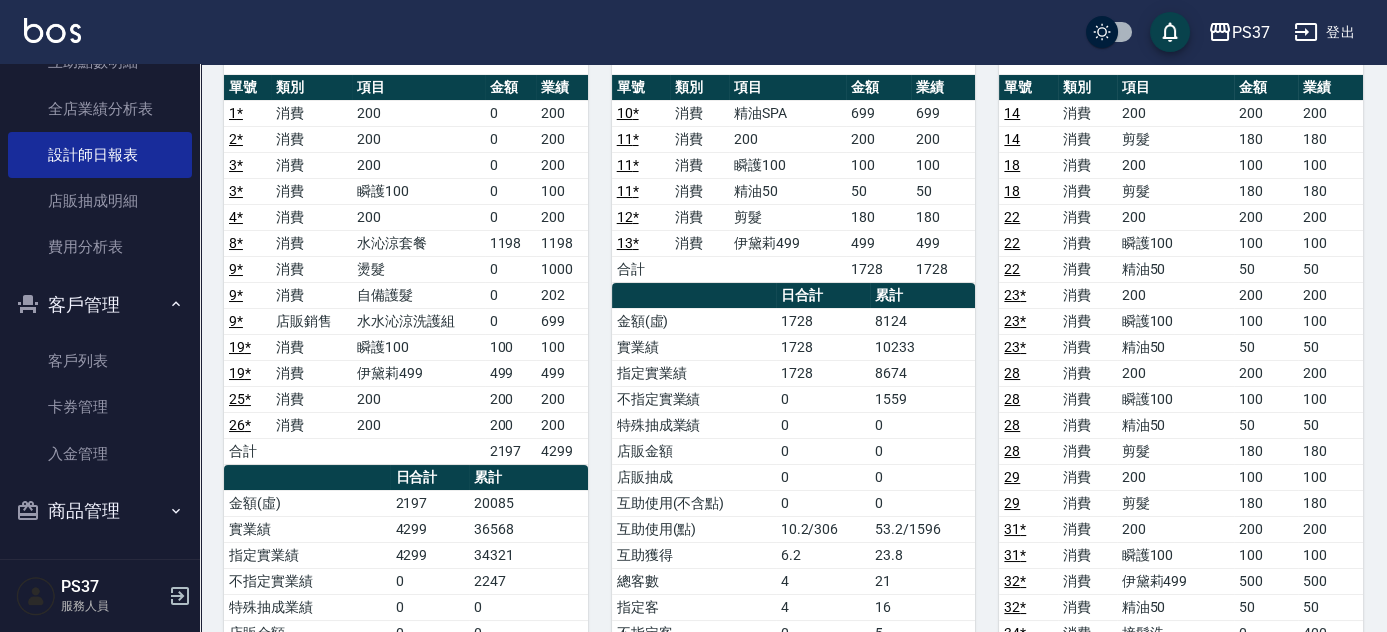 scroll, scrollTop: 0, scrollLeft: 0, axis: both 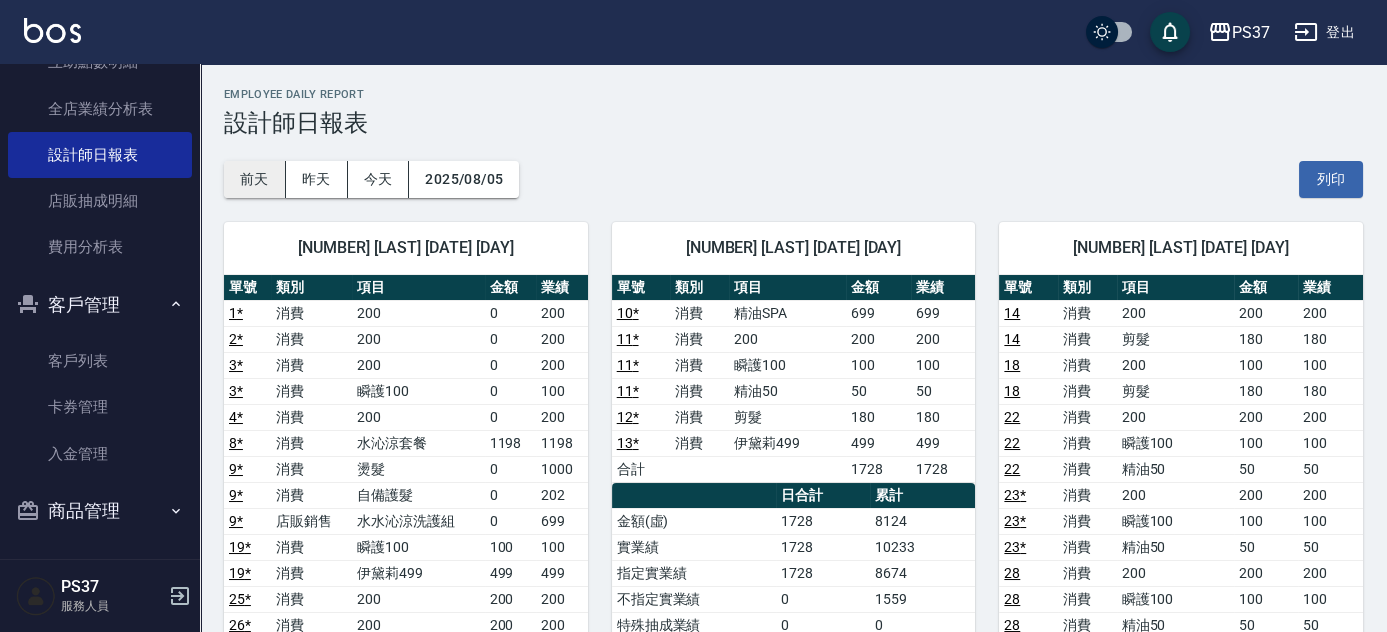 click on "前天" at bounding box center (255, 179) 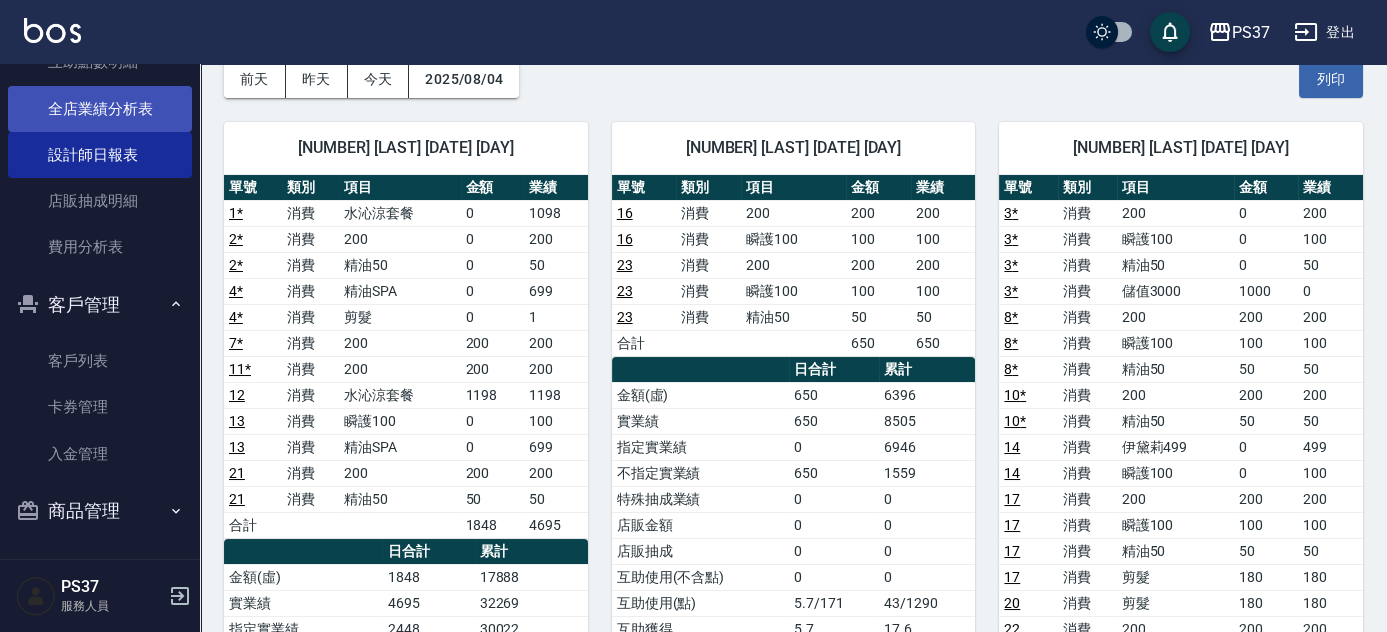 scroll, scrollTop: 0, scrollLeft: 0, axis: both 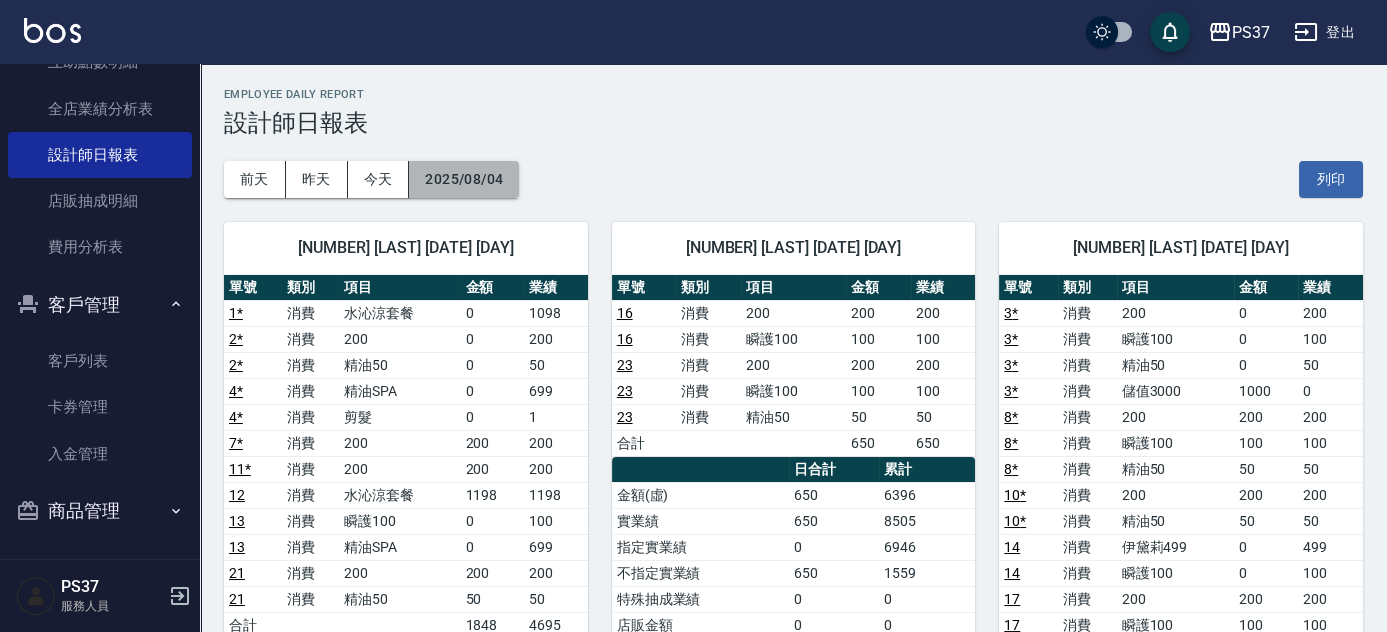click on "2025/08/04" at bounding box center [464, 179] 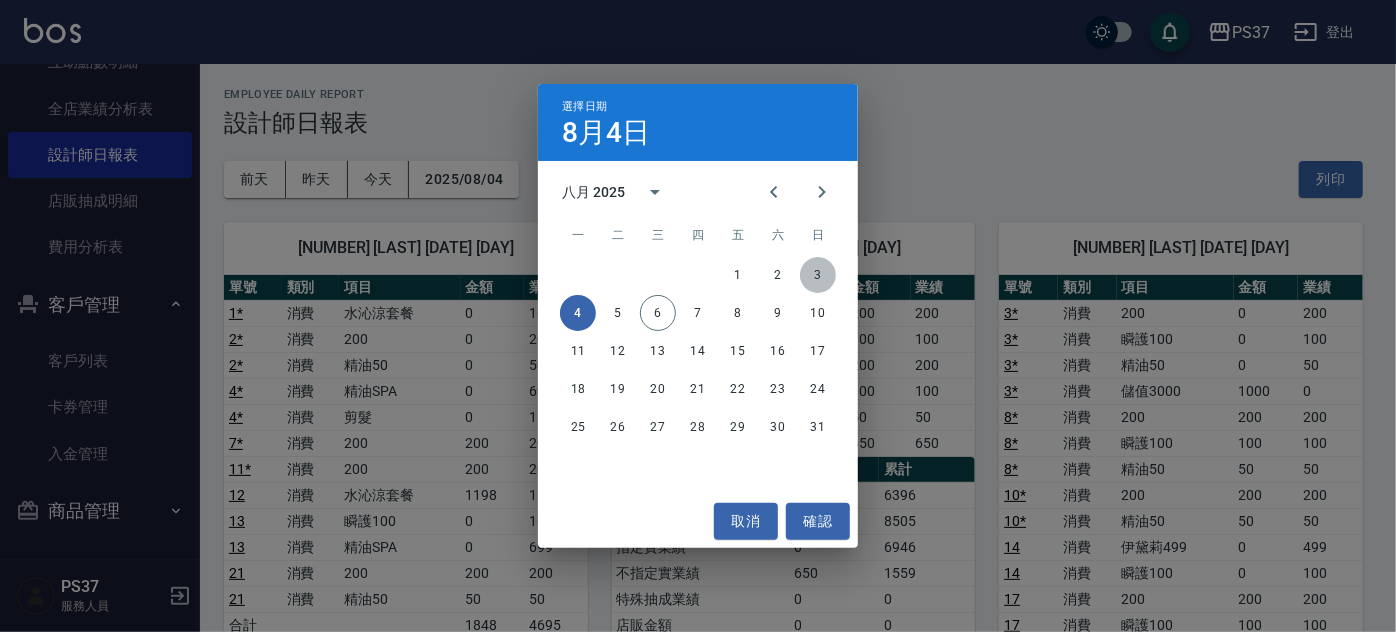 click on "3" at bounding box center [818, 275] 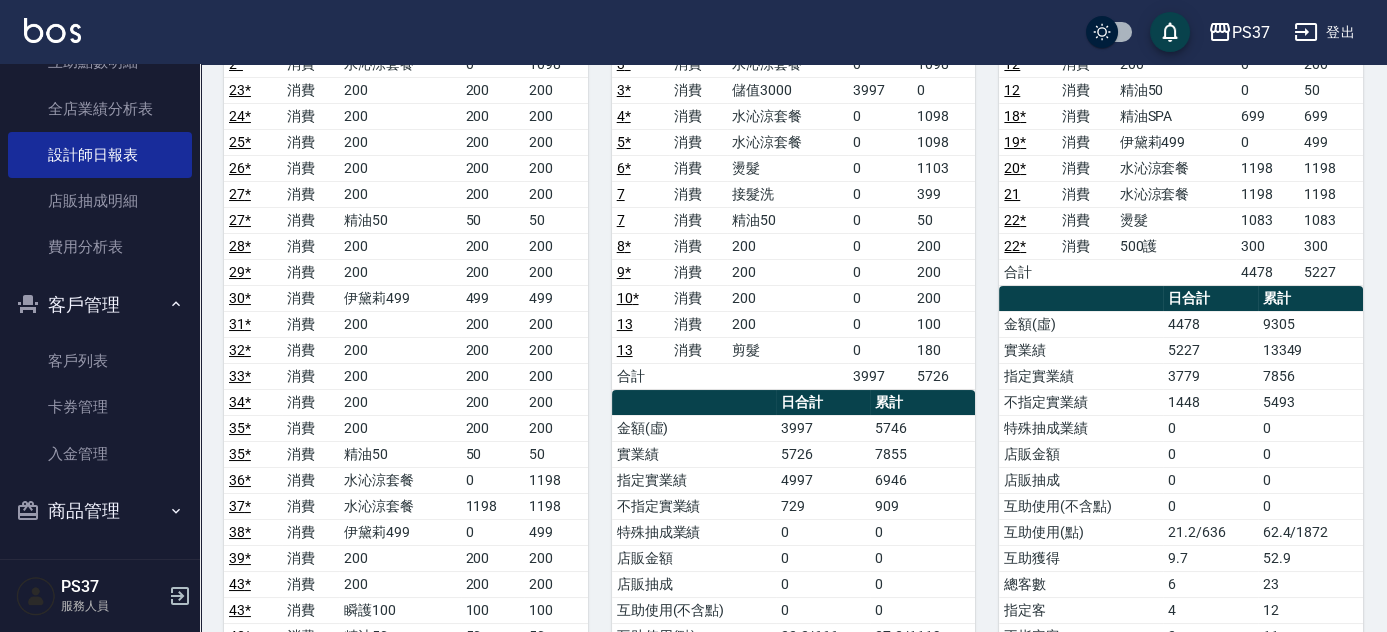 scroll, scrollTop: 0, scrollLeft: 0, axis: both 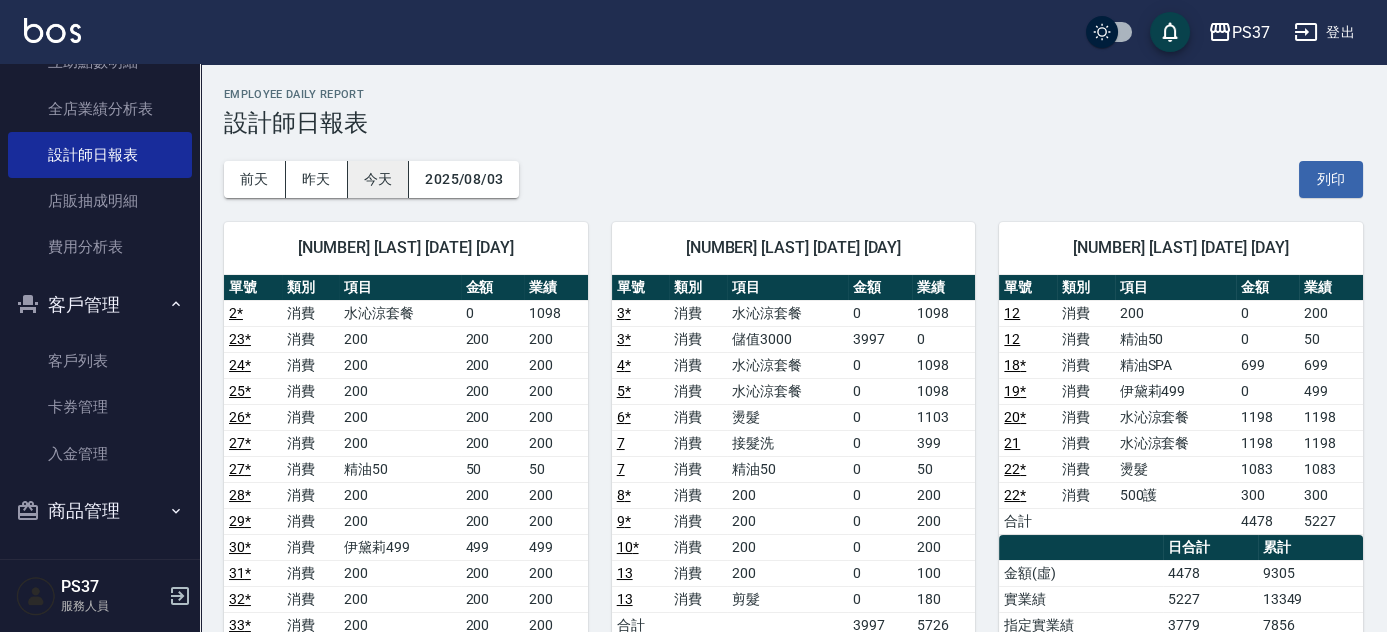 click on "今天" at bounding box center (379, 179) 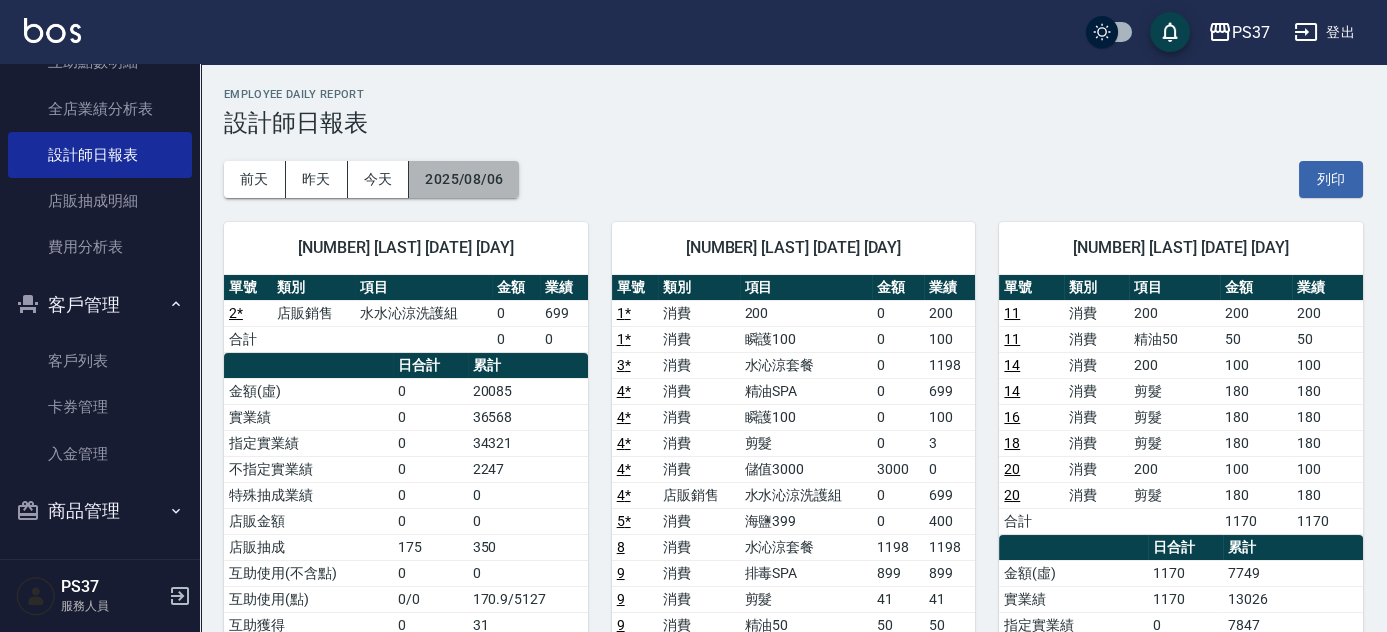 click on "2025/08/06" at bounding box center [464, 179] 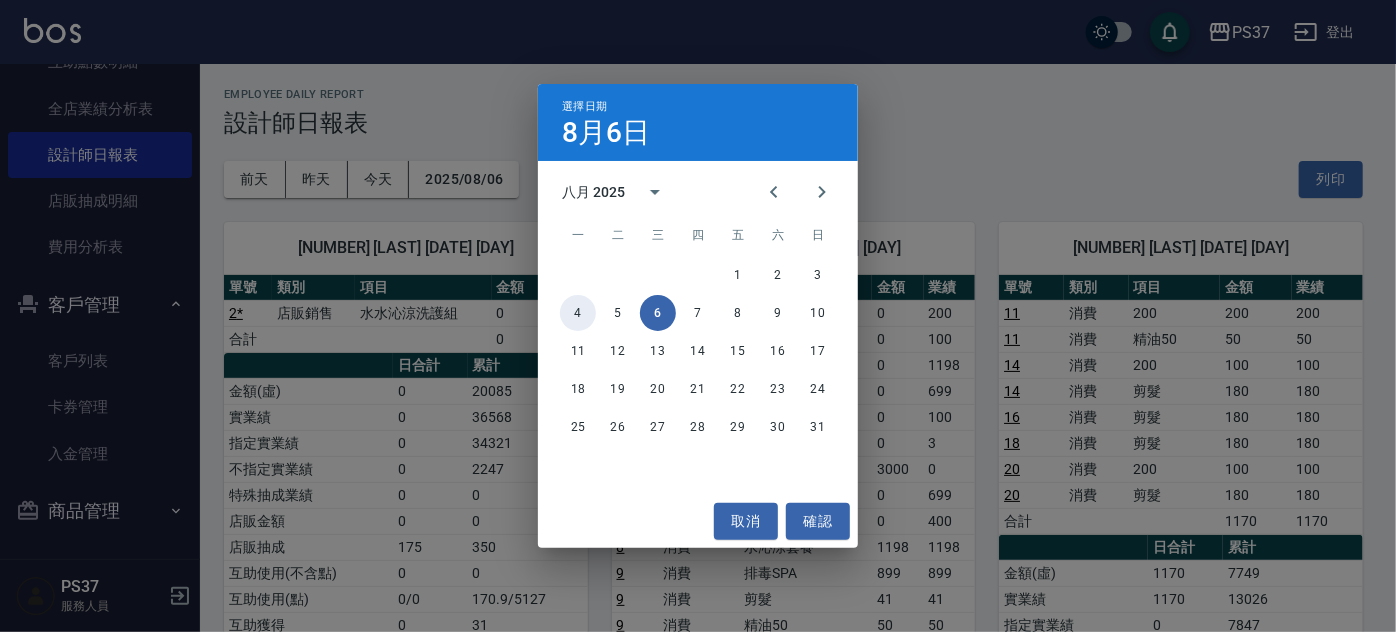 click on "4" at bounding box center (578, 313) 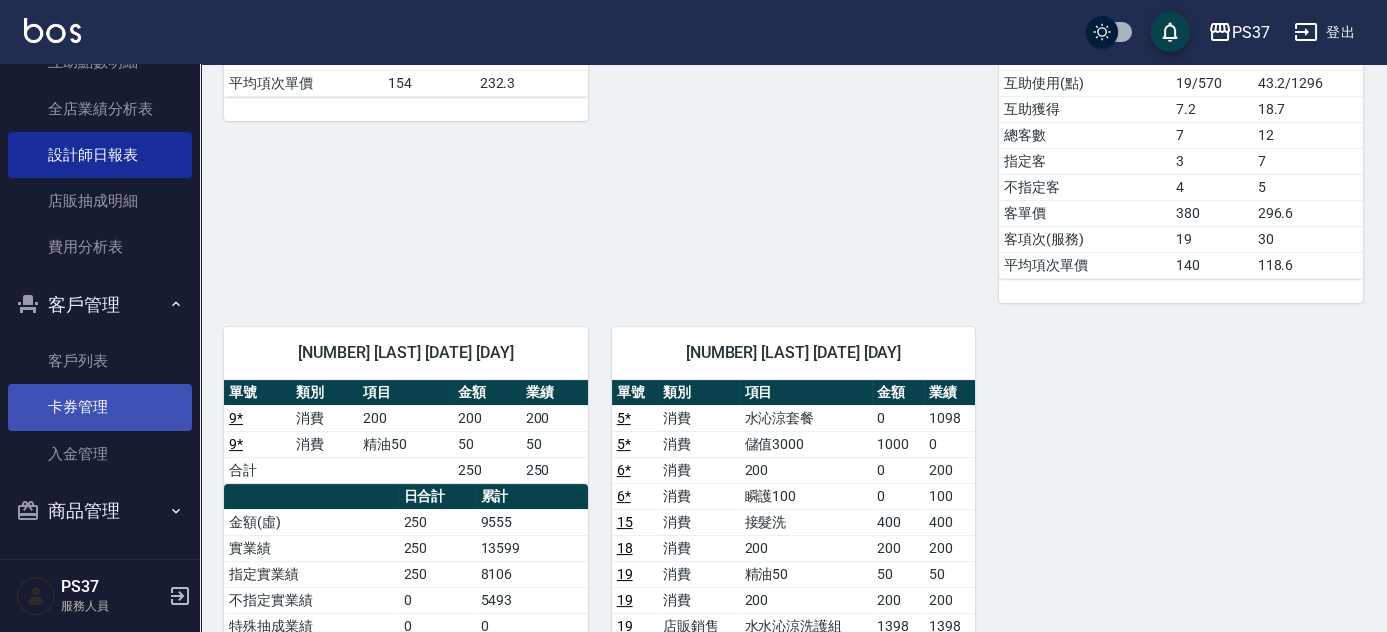 scroll, scrollTop: 1000, scrollLeft: 0, axis: vertical 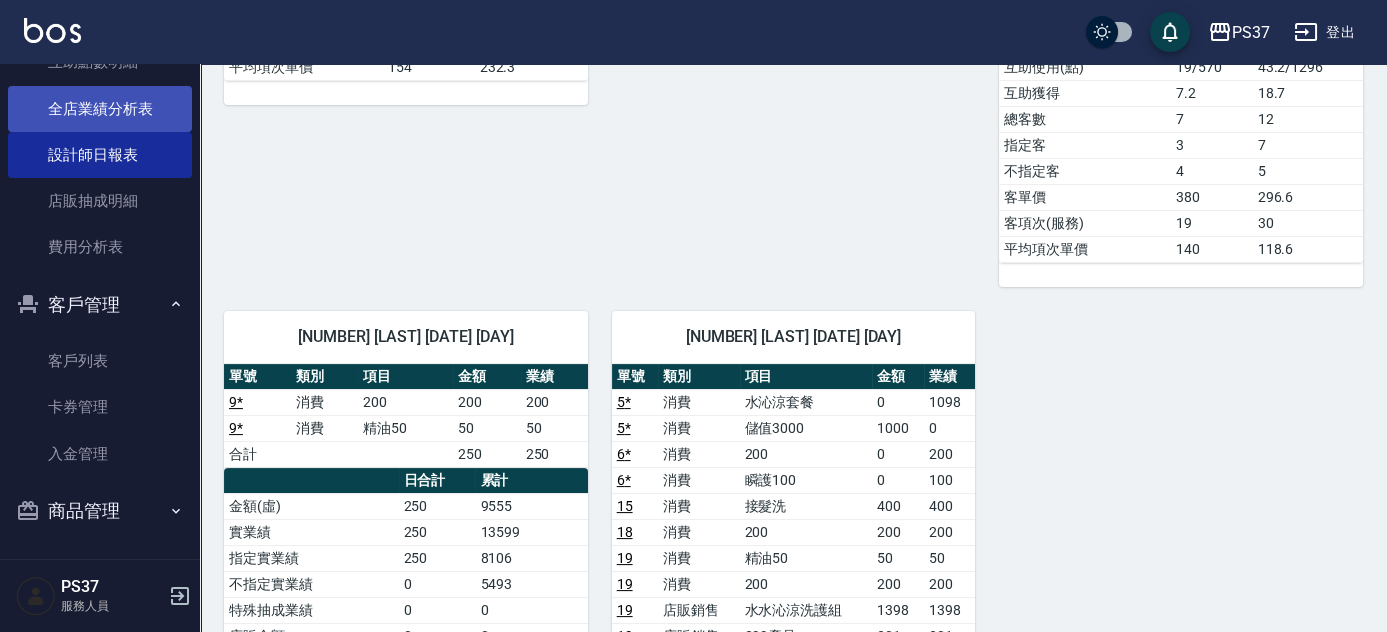 click on "全店業績分析表" at bounding box center (100, 109) 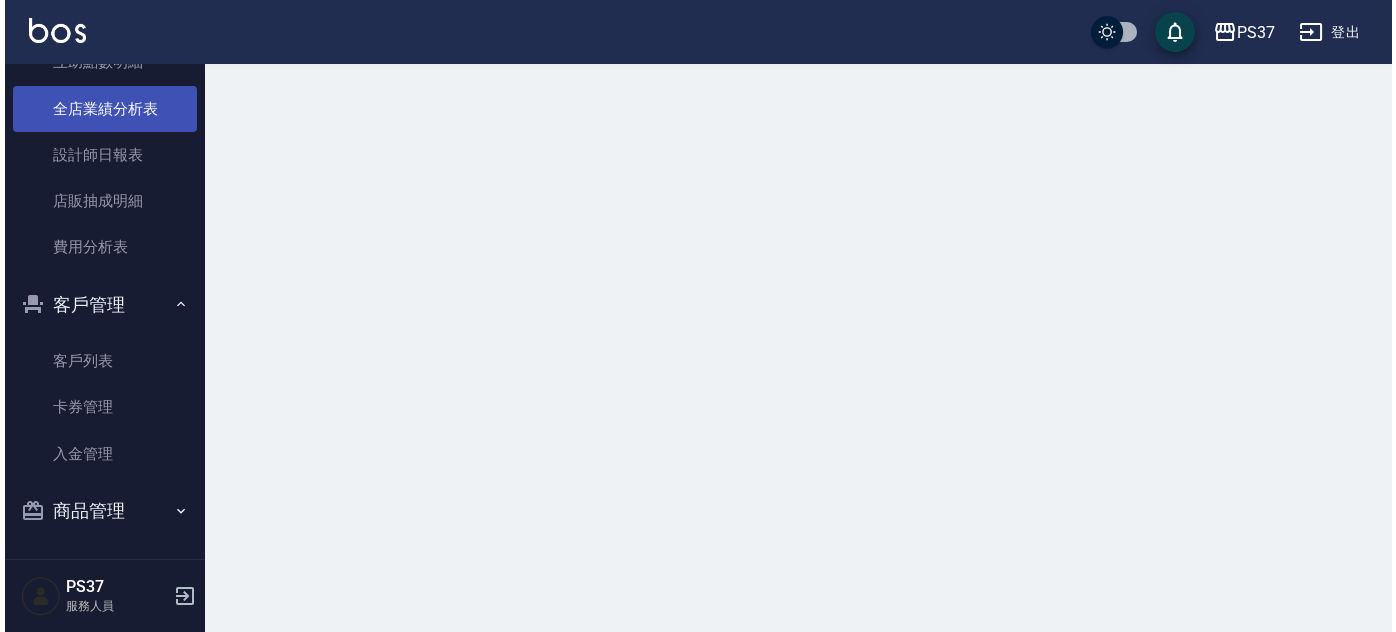 scroll, scrollTop: 0, scrollLeft: 0, axis: both 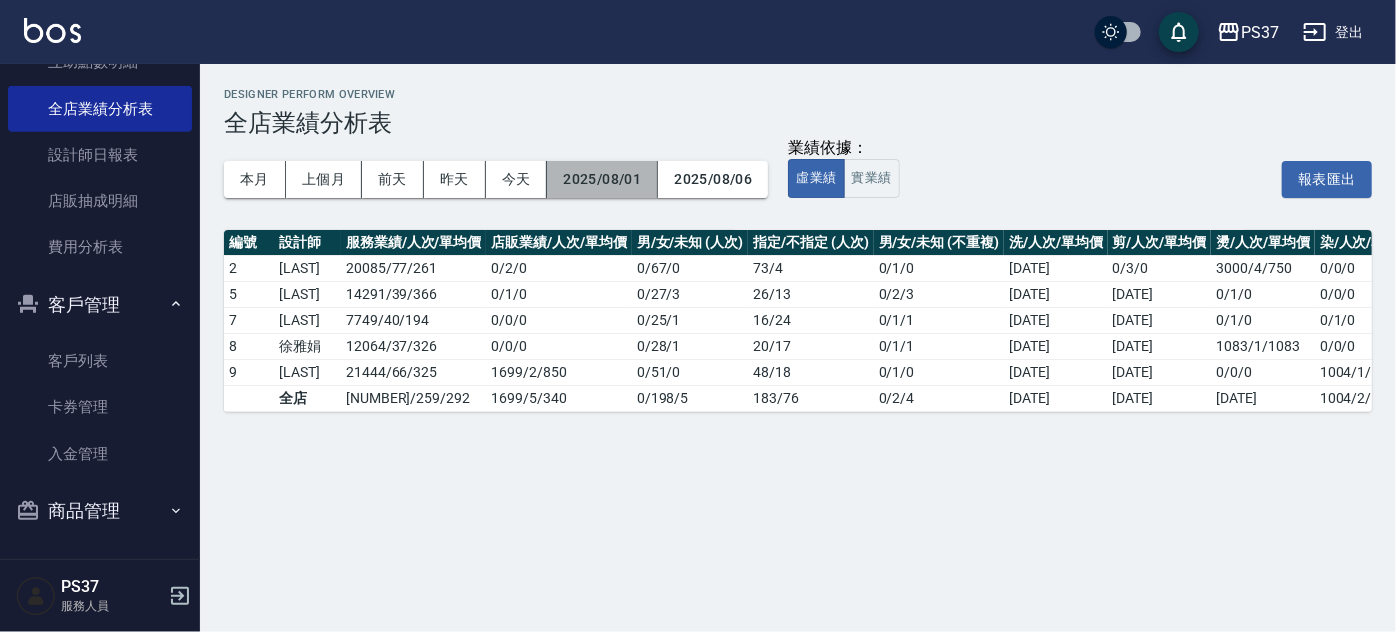 click on "2025/08/01" at bounding box center (602, 179) 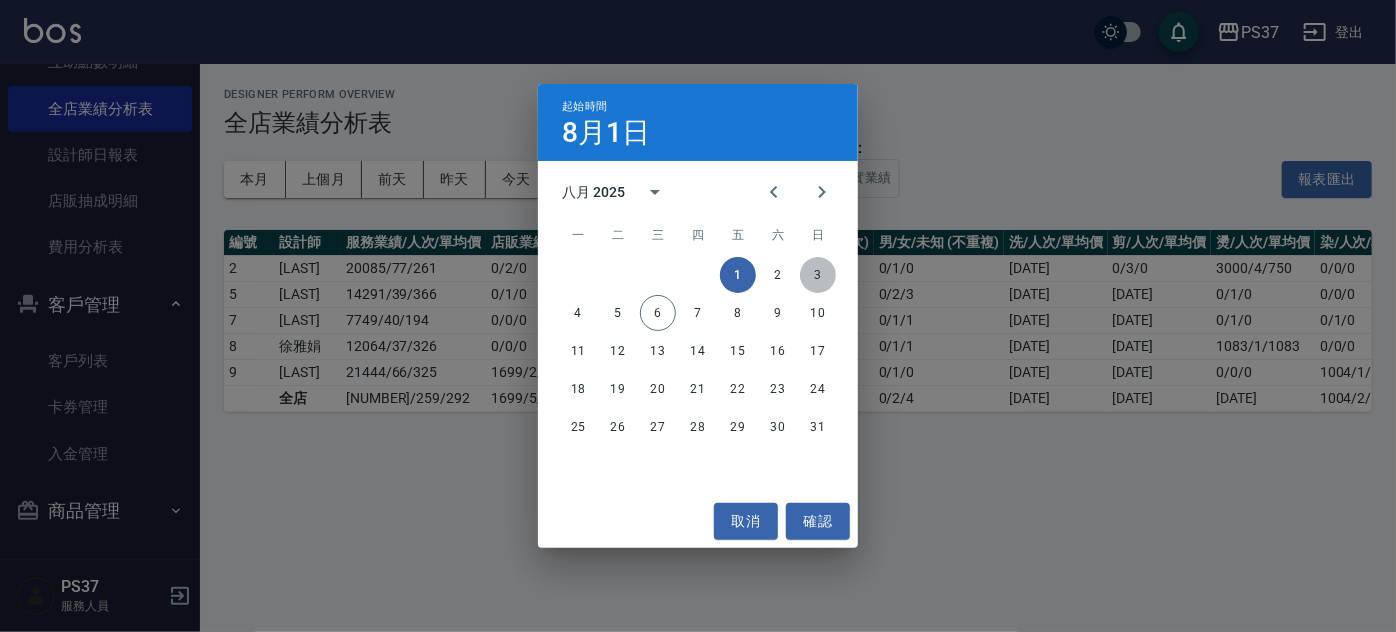 click on "3" at bounding box center [818, 275] 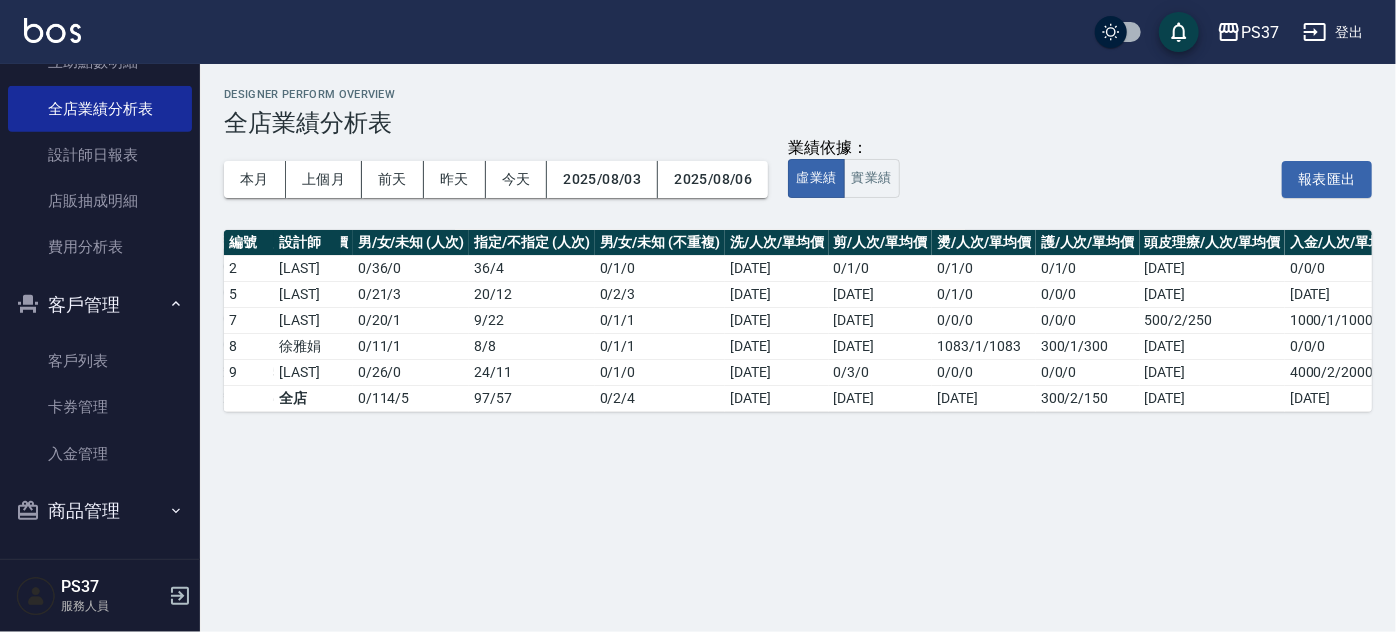 scroll, scrollTop: 0, scrollLeft: 314, axis: horizontal 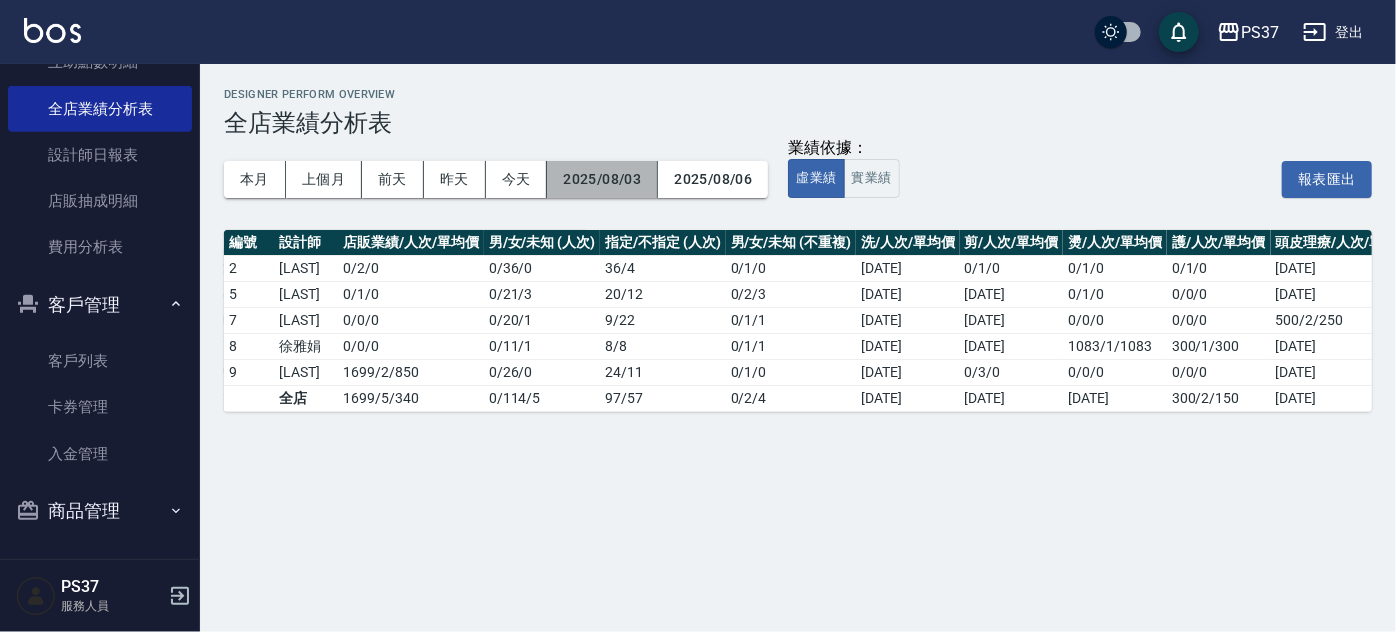 click on "2025/08/03" at bounding box center (602, 179) 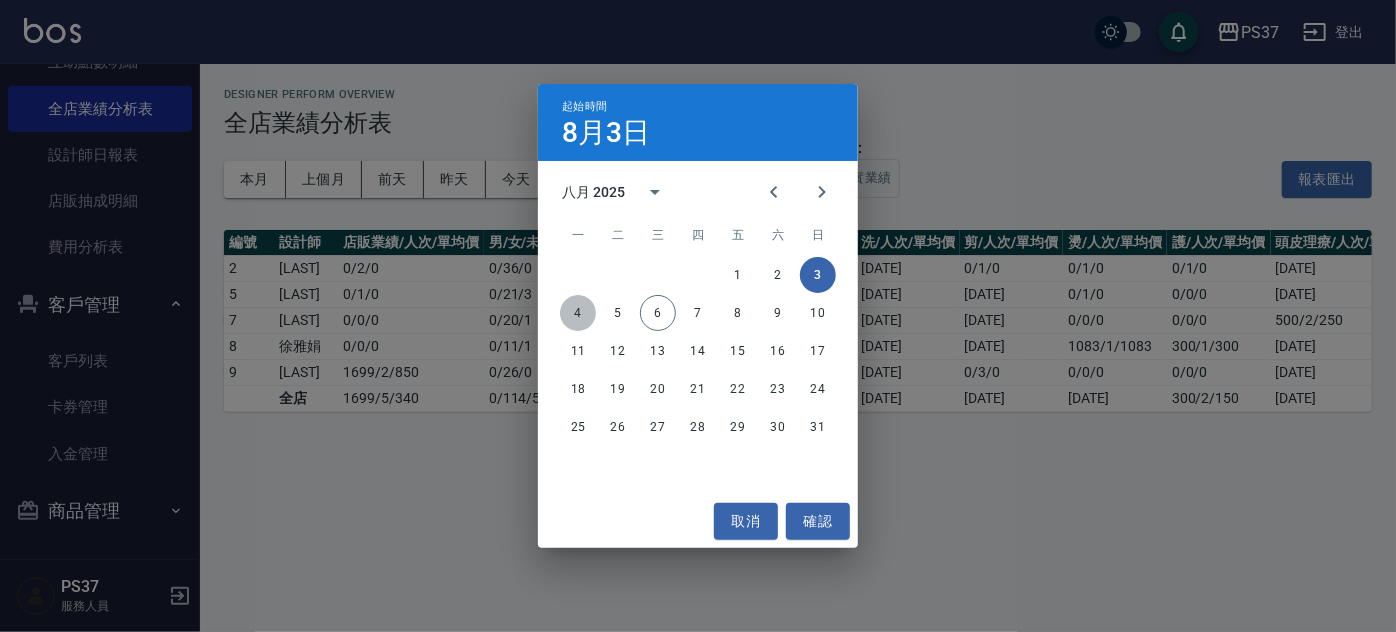 click on "4" at bounding box center [578, 313] 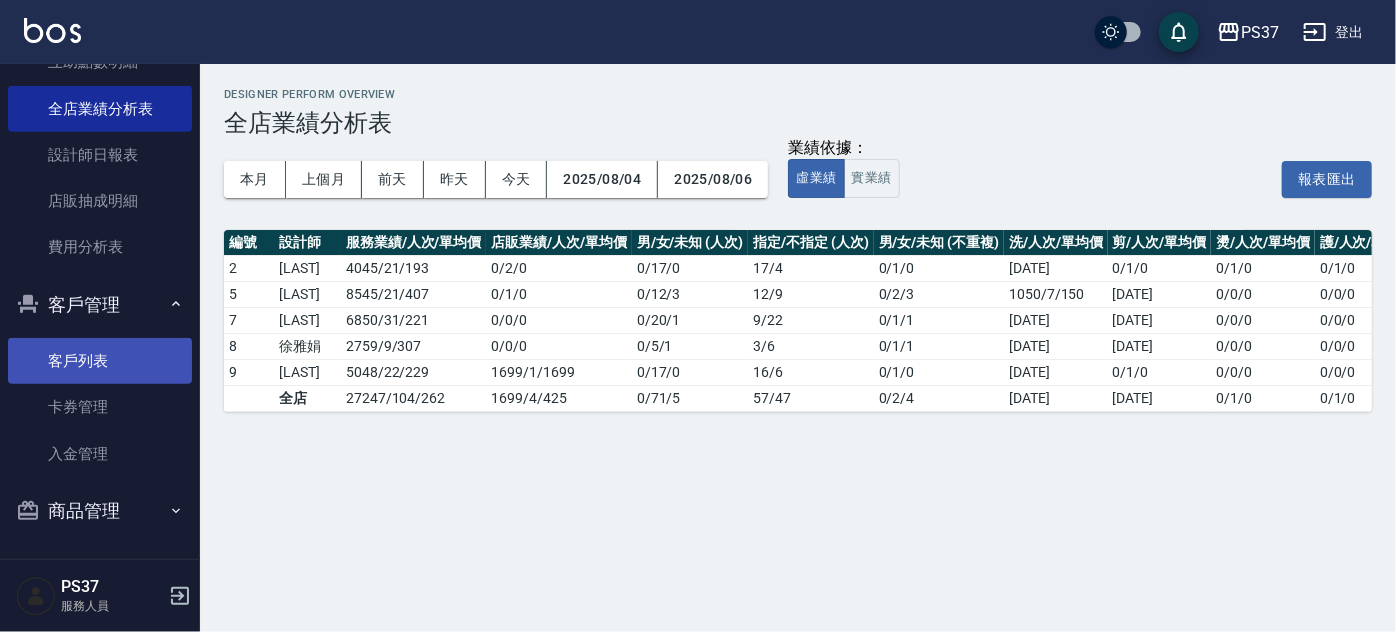 click on "客戶列表" at bounding box center (100, 361) 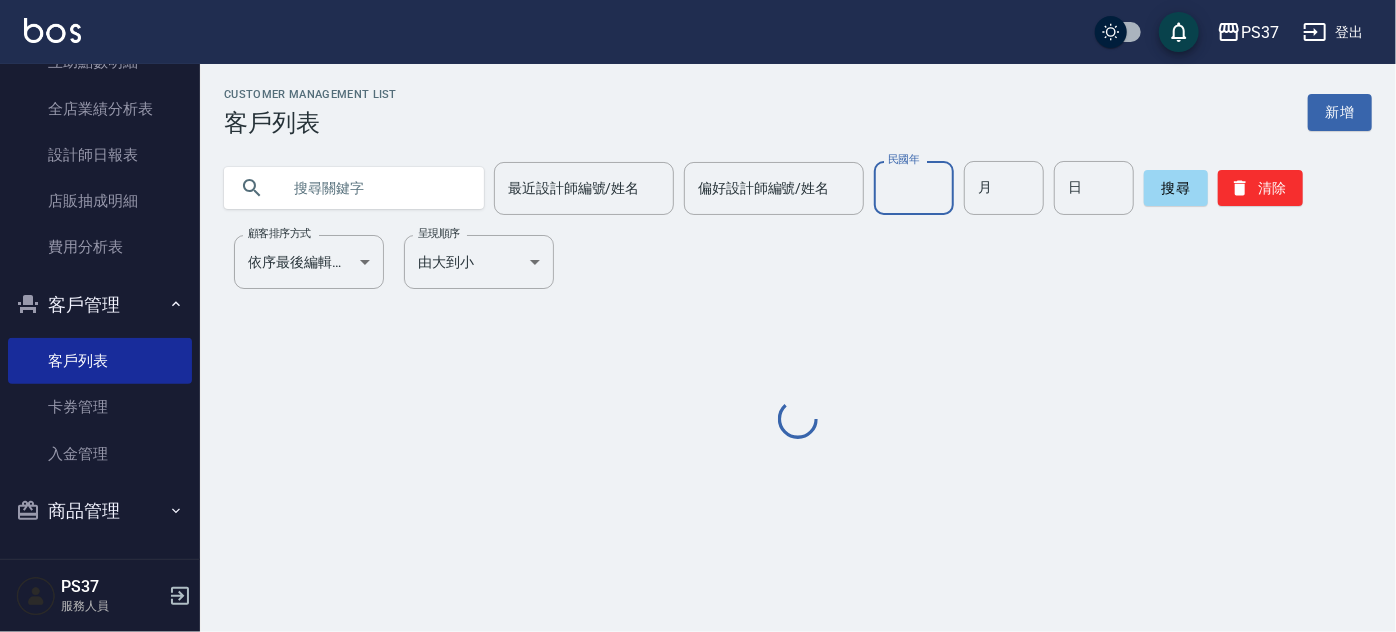 drag, startPoint x: 936, startPoint y: 210, endPoint x: 941, endPoint y: 175, distance: 35.35534 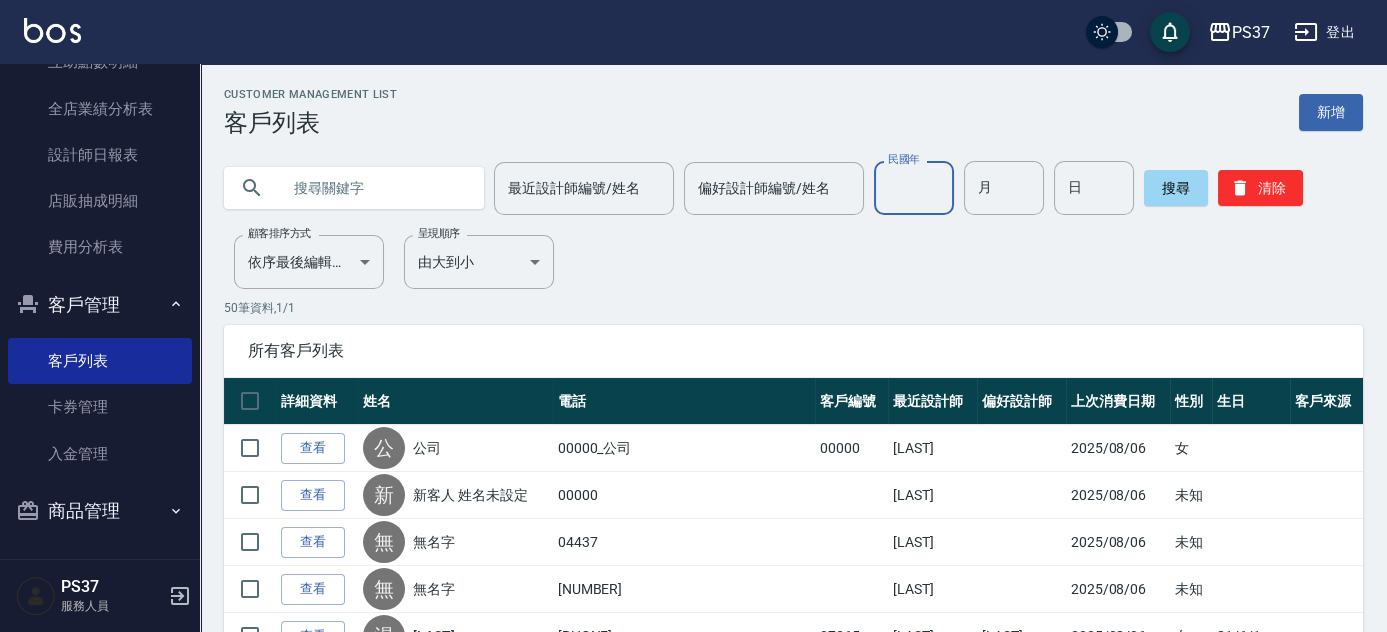 type on "3" 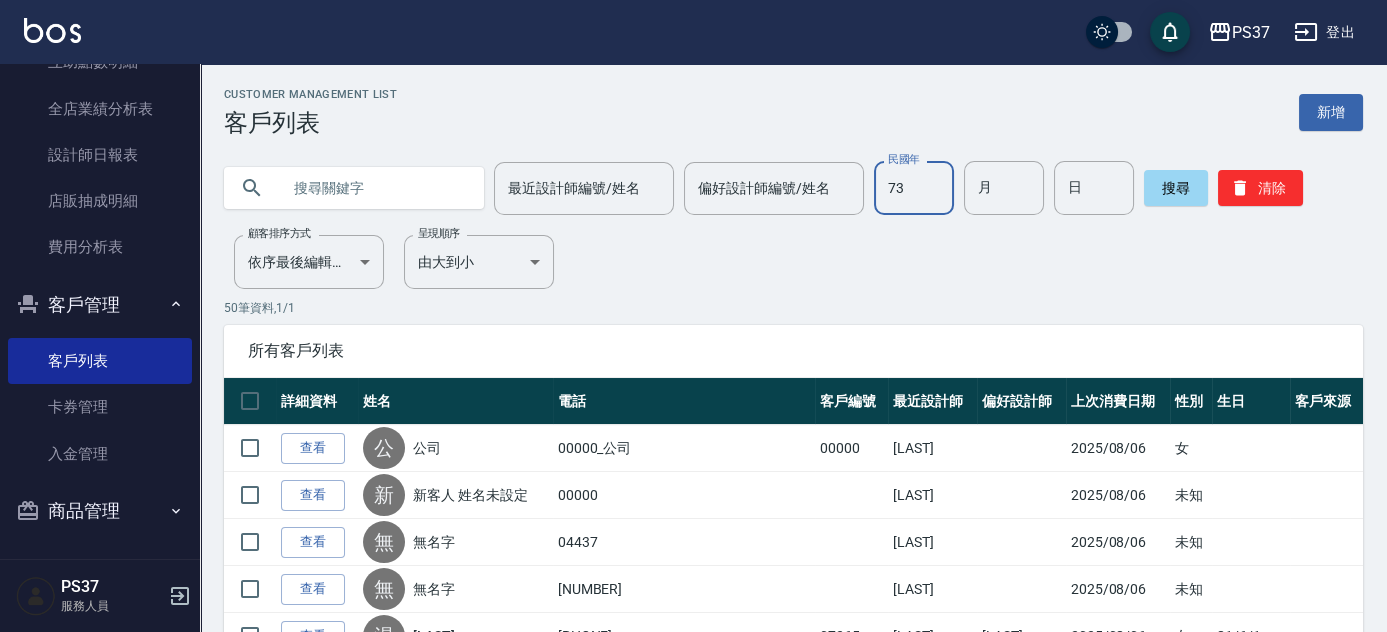 type on "73" 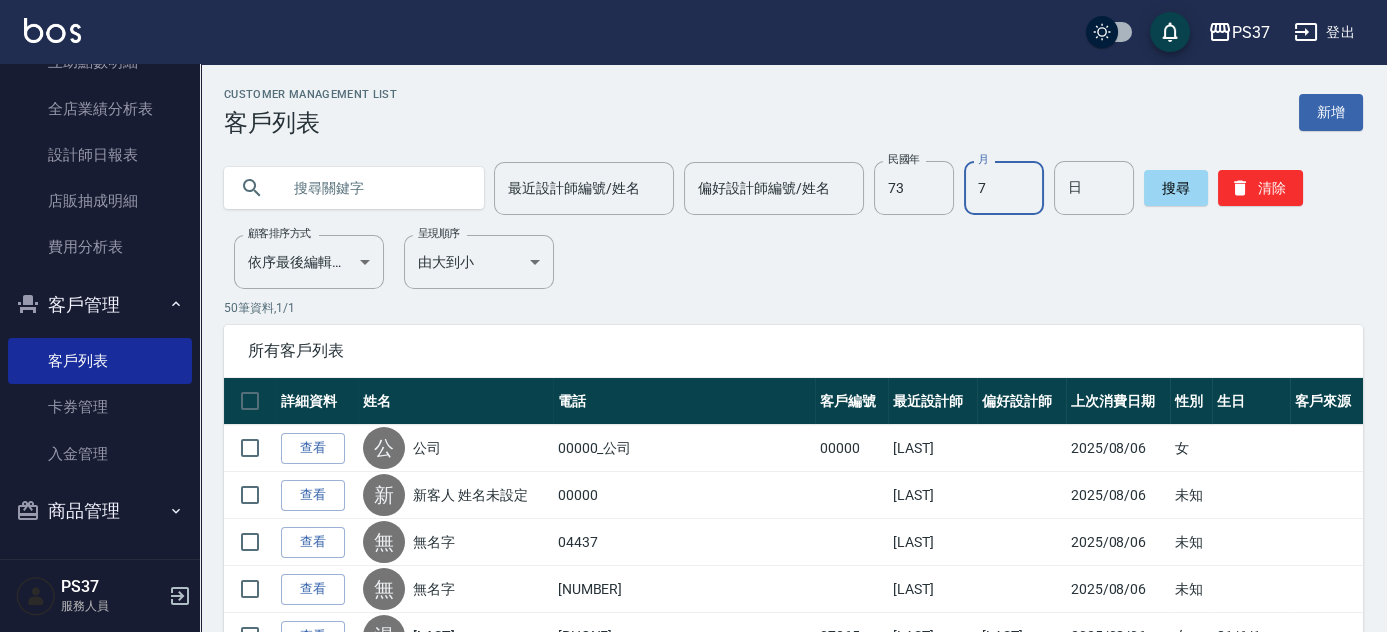 type on "7" 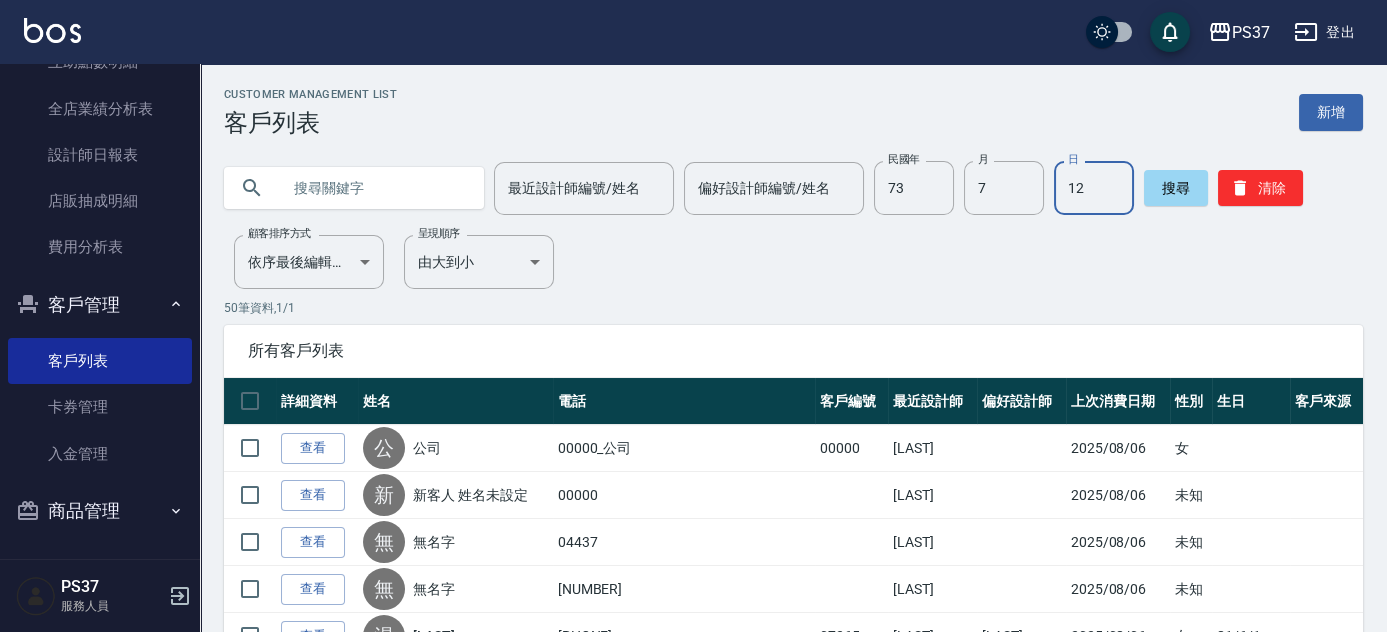 type on "12" 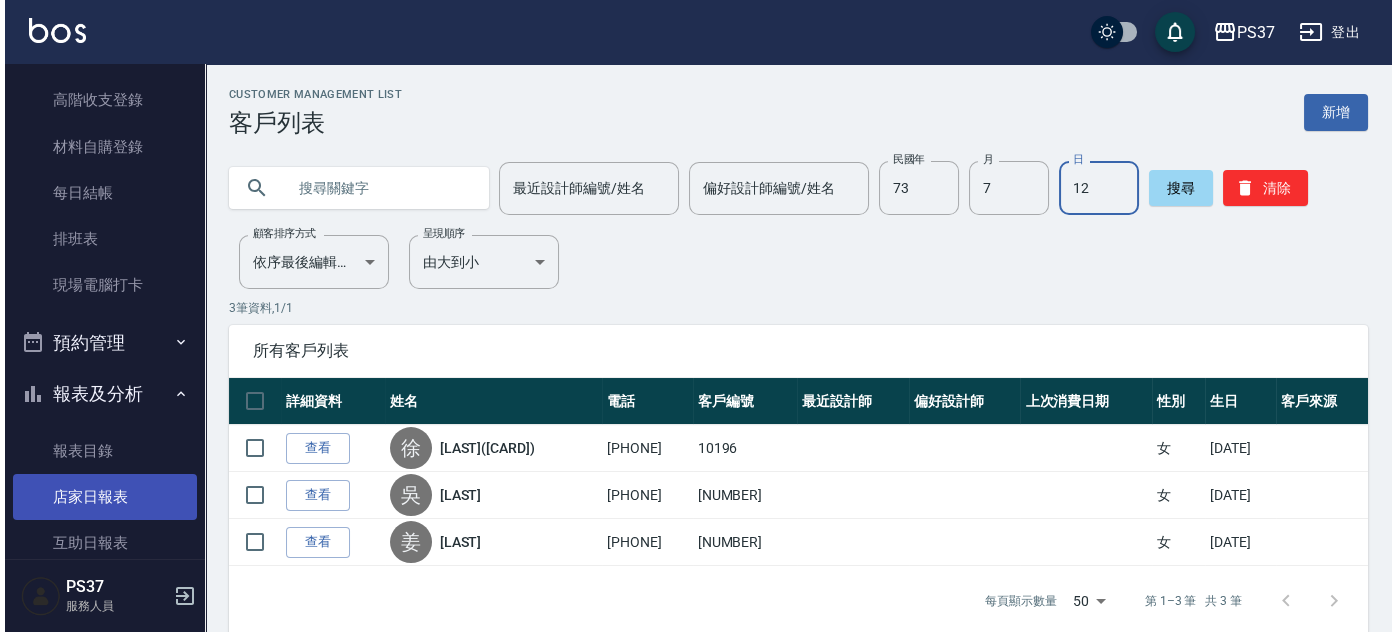 scroll, scrollTop: 357, scrollLeft: 0, axis: vertical 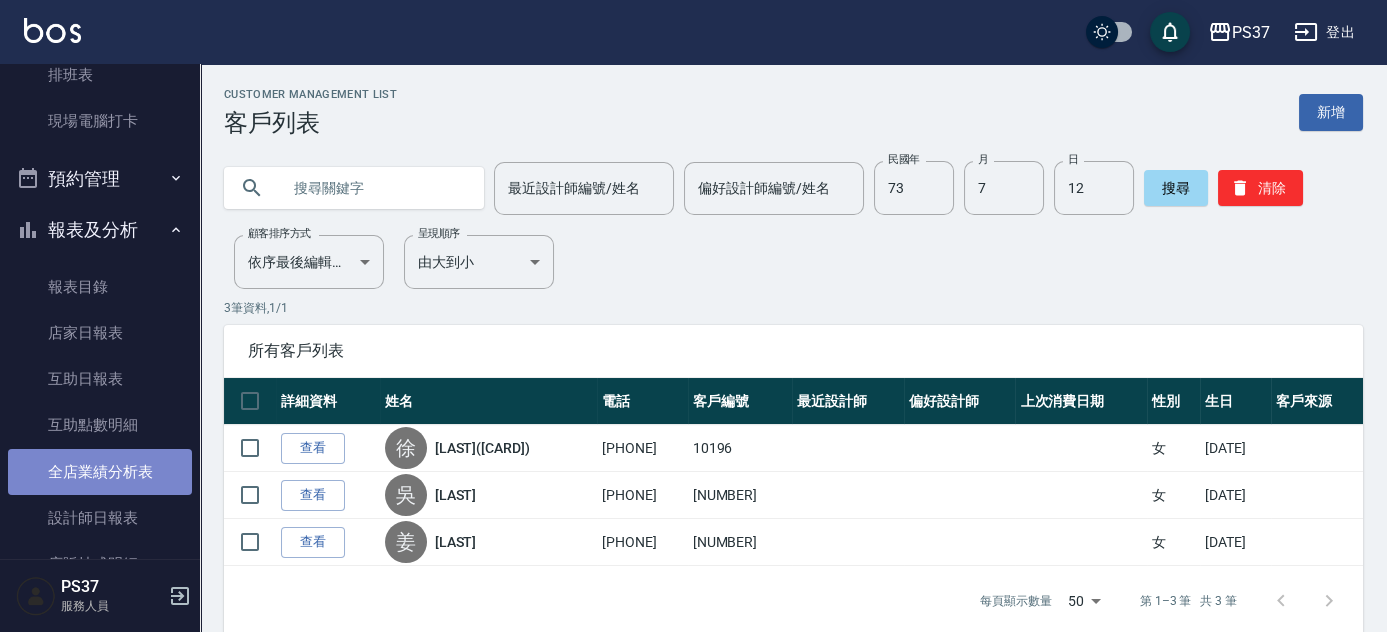 click on "全店業績分析表" at bounding box center (100, 472) 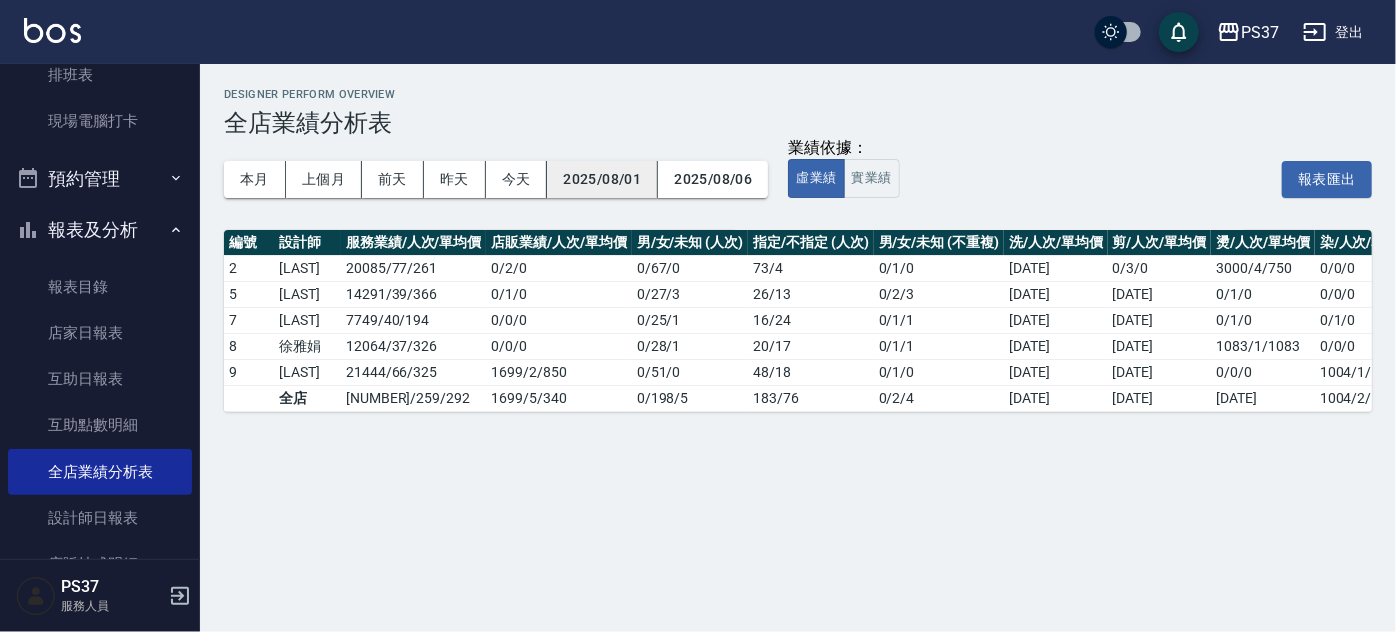 click on "2025/08/01" at bounding box center (602, 179) 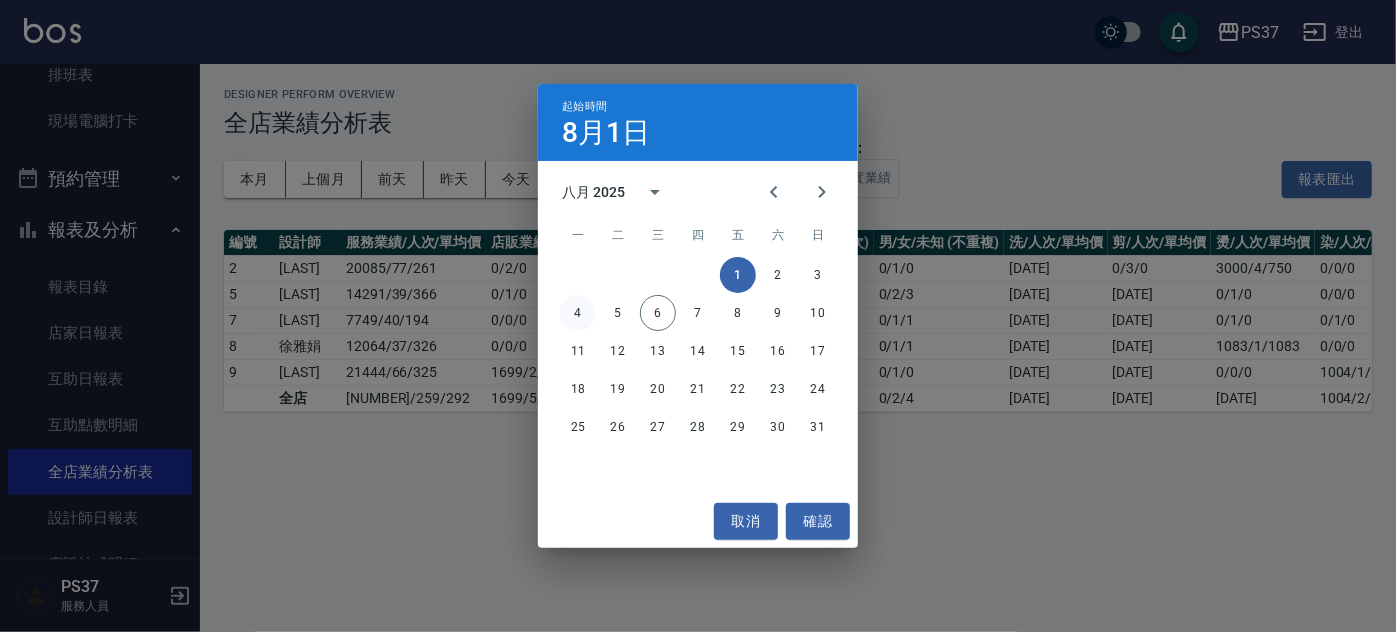 click on "4" at bounding box center [578, 313] 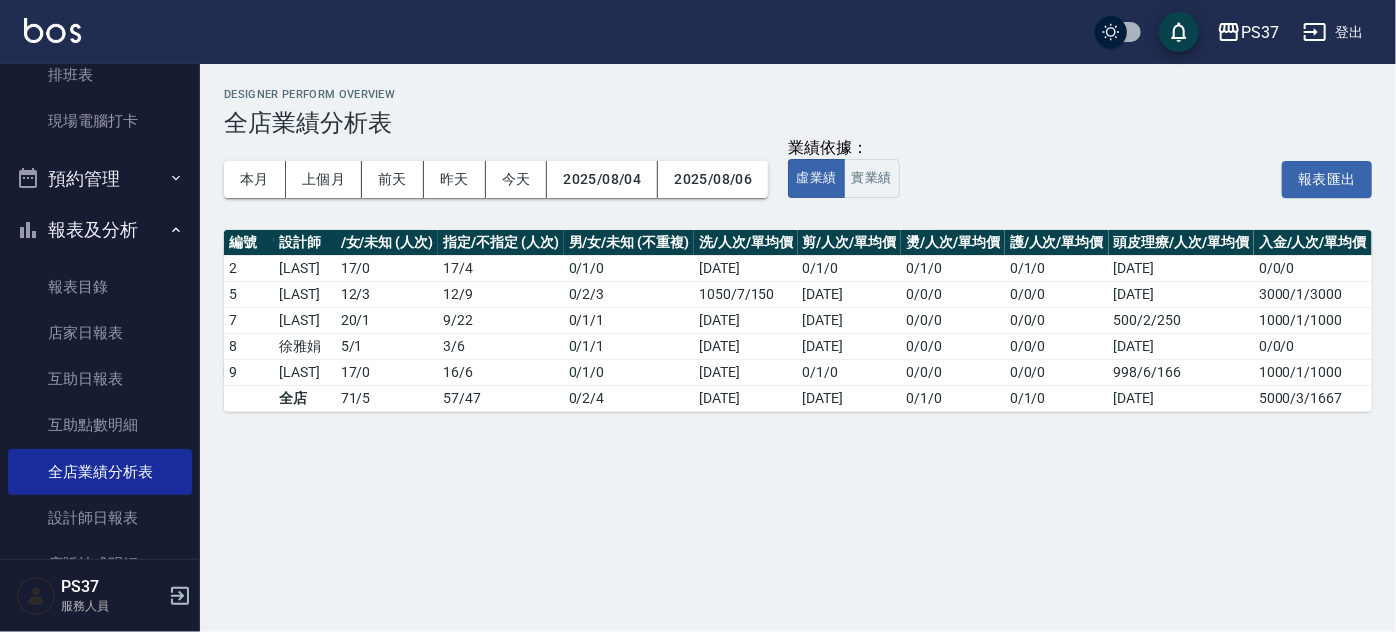 scroll, scrollTop: 0, scrollLeft: 16, axis: horizontal 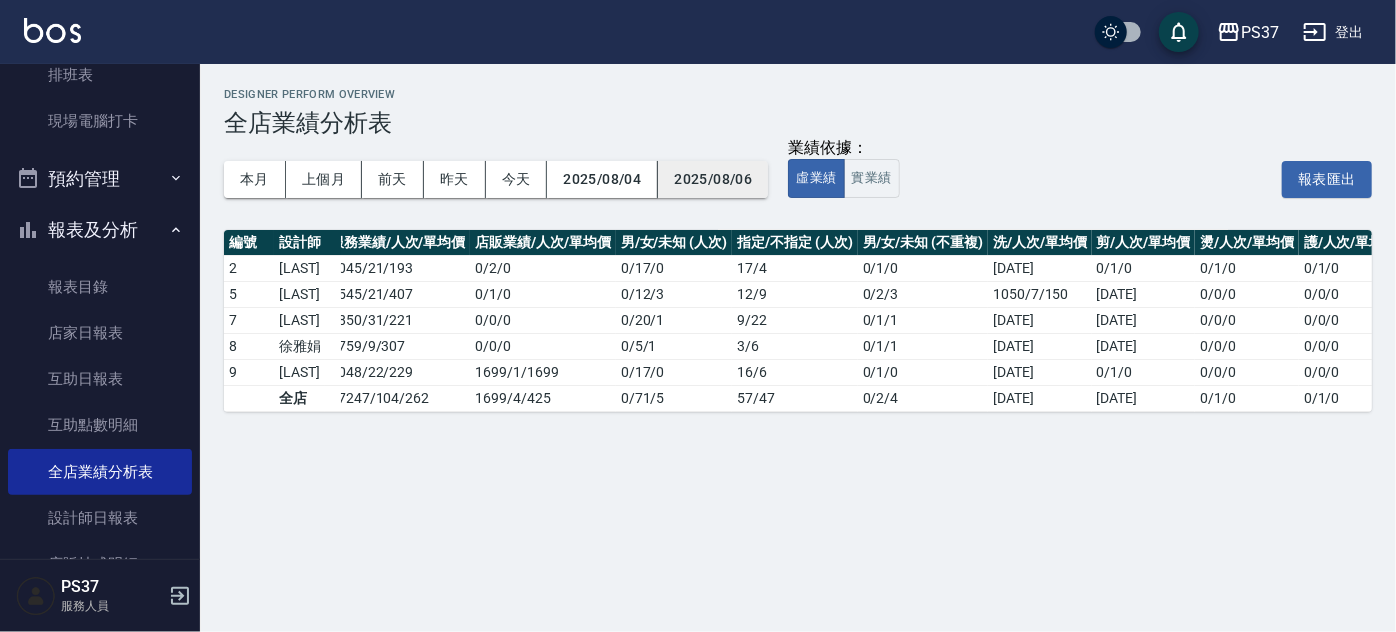 click on "2025/08/06" at bounding box center [713, 179] 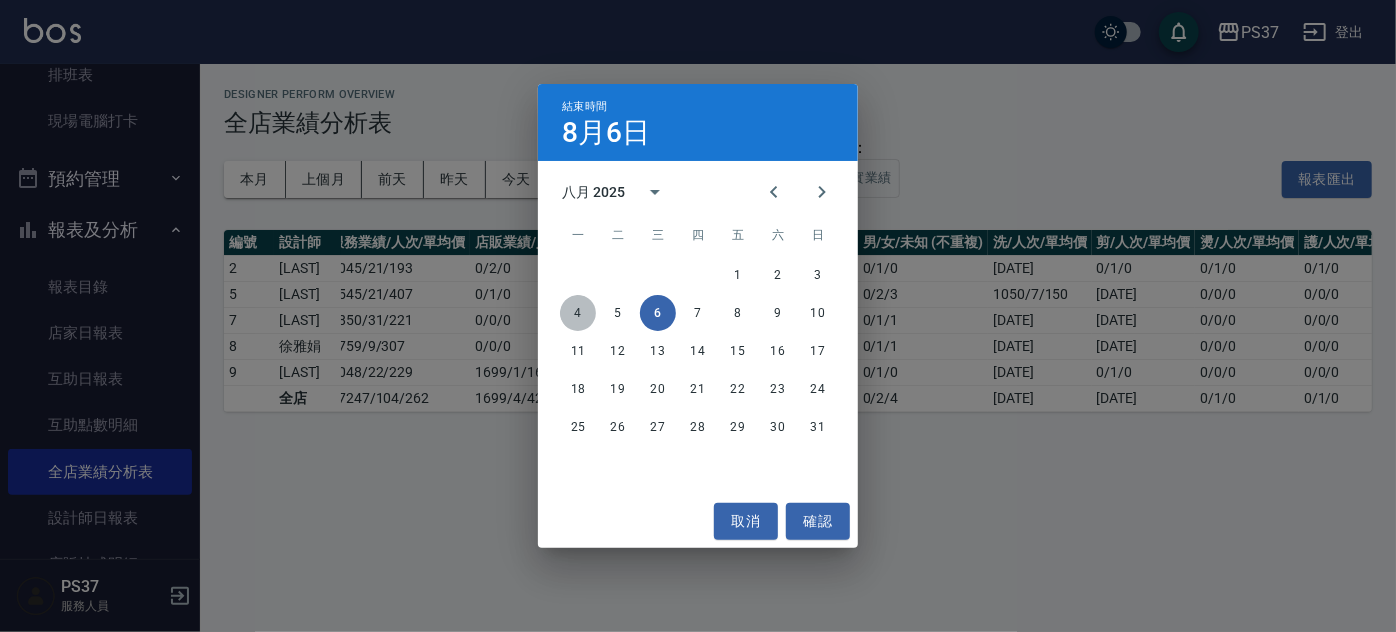 drag, startPoint x: 584, startPoint y: 321, endPoint x: 583, endPoint y: 304, distance: 17.029387 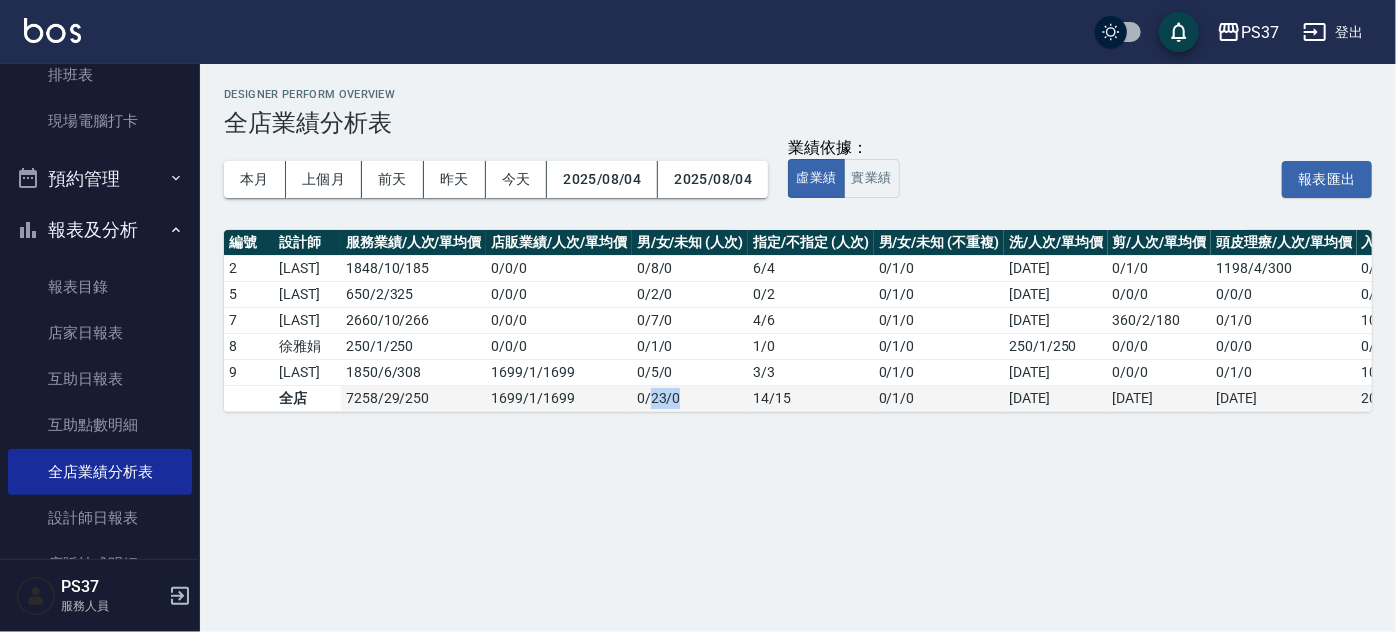 drag, startPoint x: 653, startPoint y: 399, endPoint x: 693, endPoint y: 396, distance: 40.112343 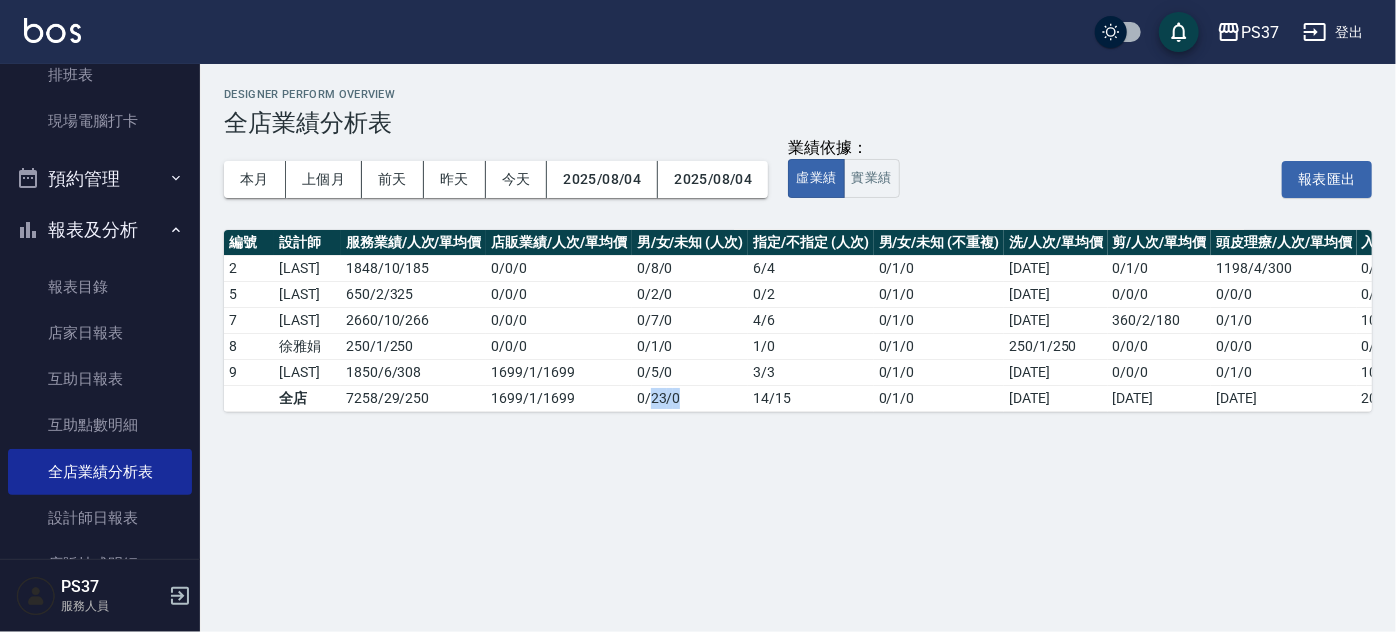 scroll, scrollTop: 0, scrollLeft: 106, axis: horizontal 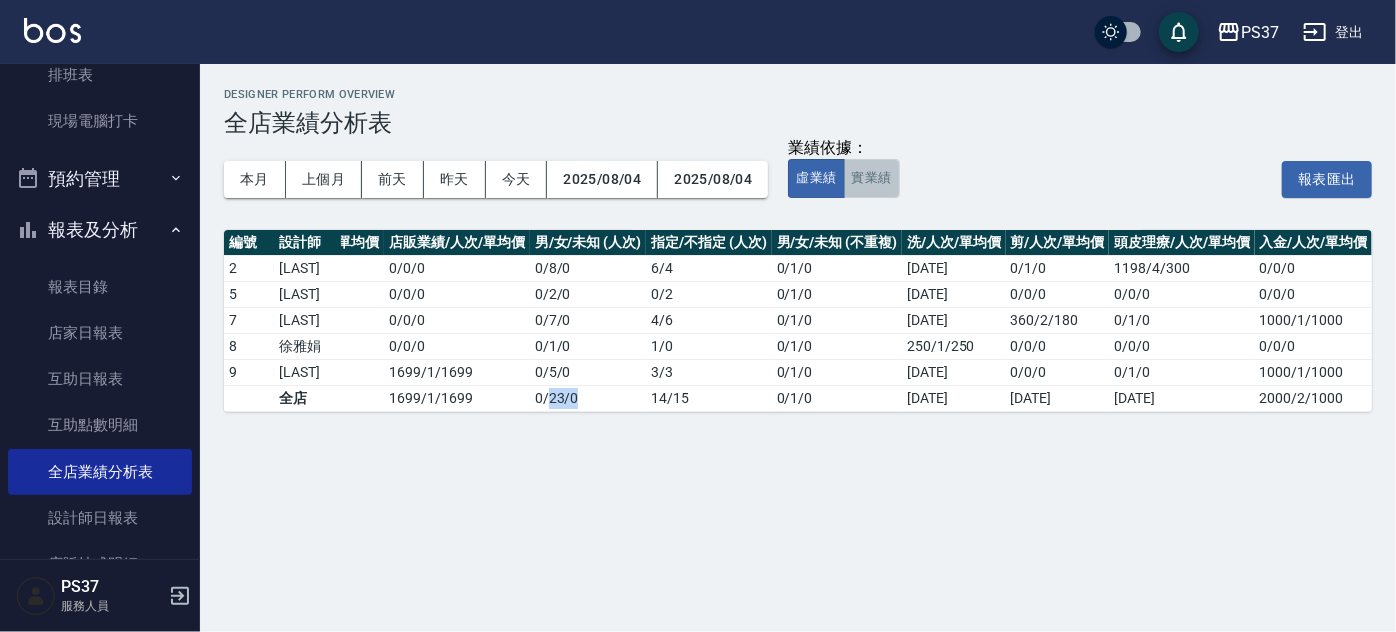 click on "實業績" at bounding box center (872, 178) 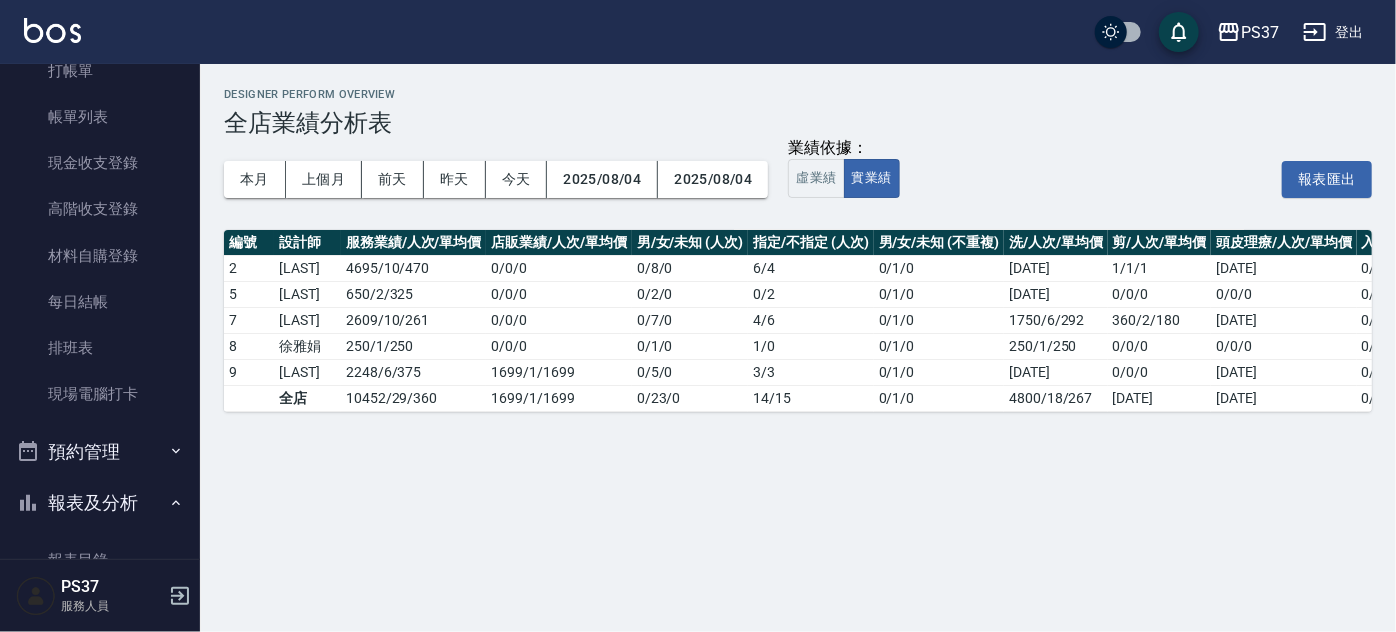 scroll, scrollTop: 0, scrollLeft: 0, axis: both 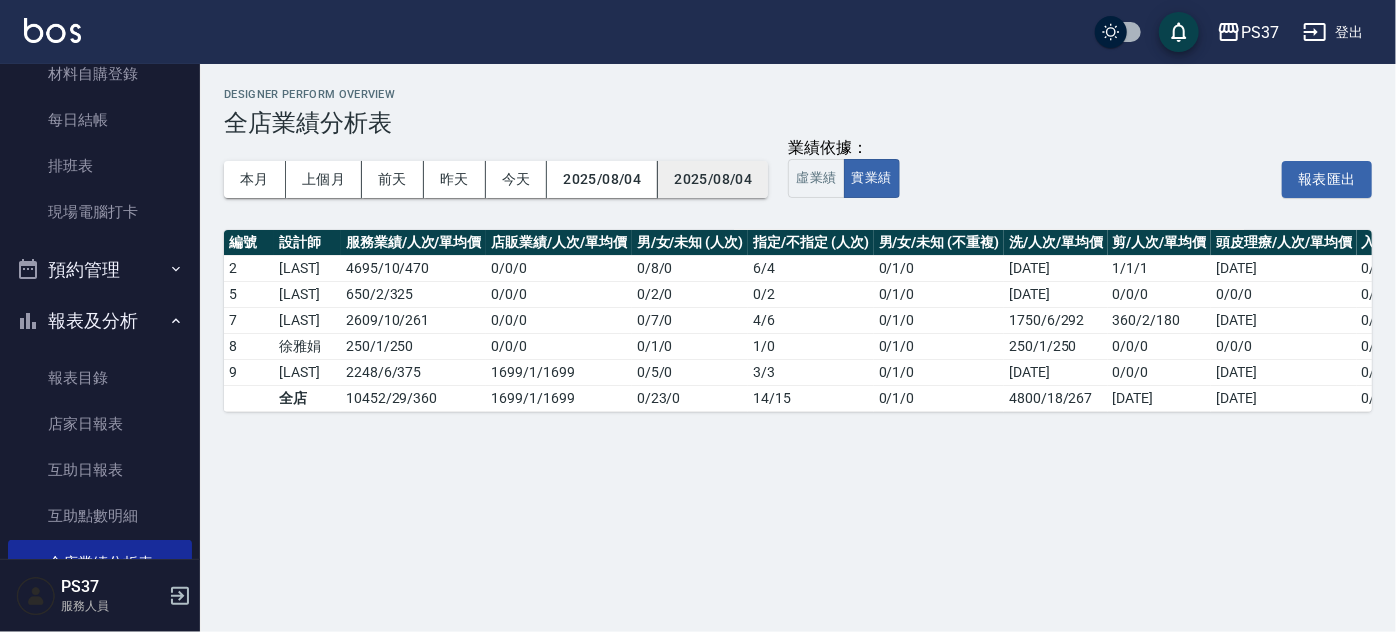 click on "2025/08/04" at bounding box center [713, 179] 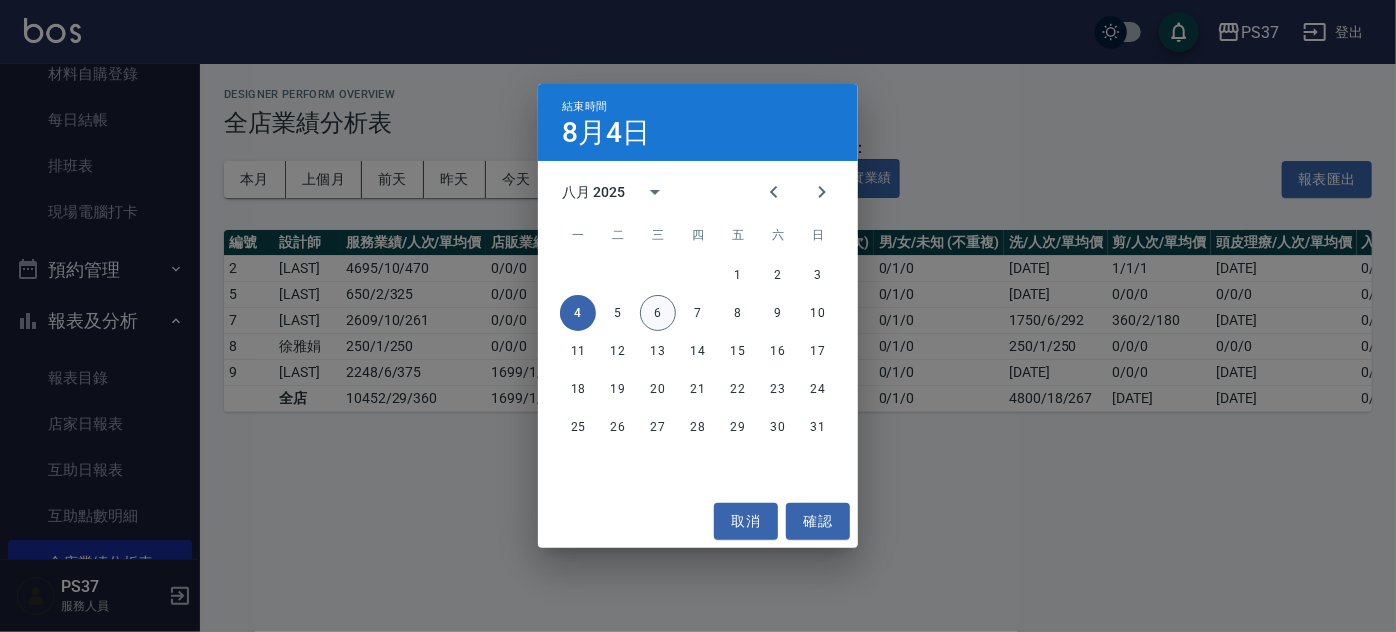 click on "6" at bounding box center [658, 313] 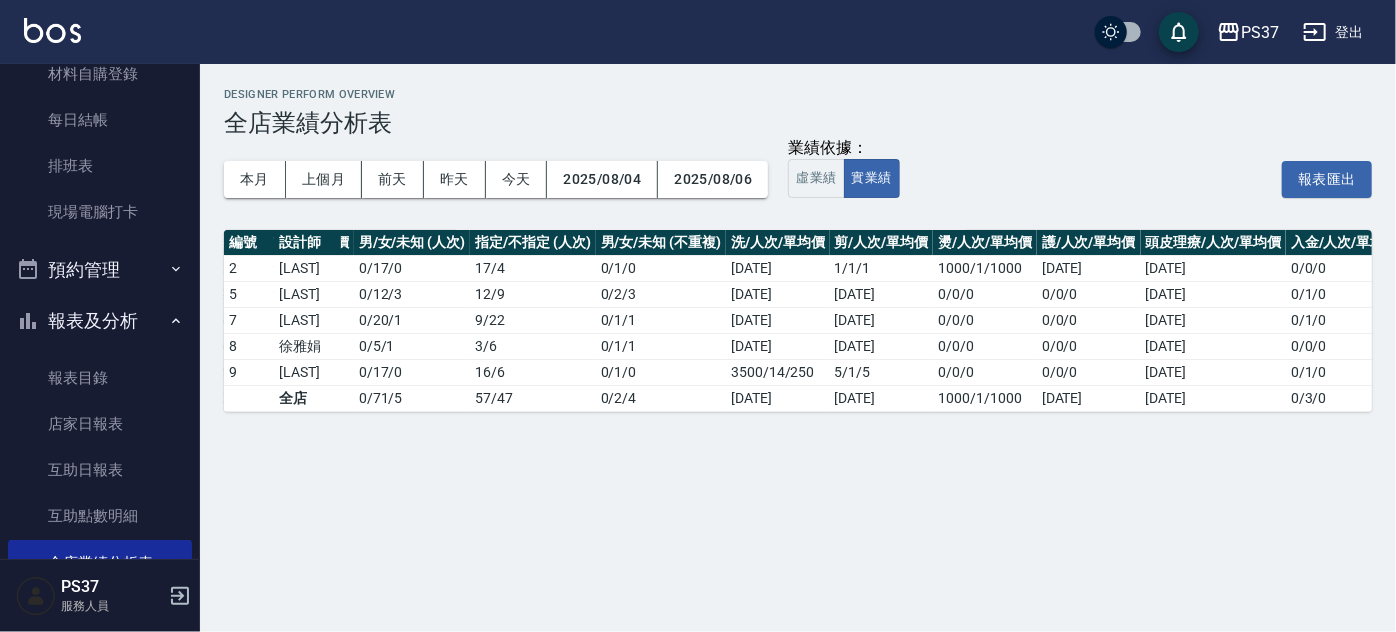 scroll, scrollTop: 0, scrollLeft: 282, axis: horizontal 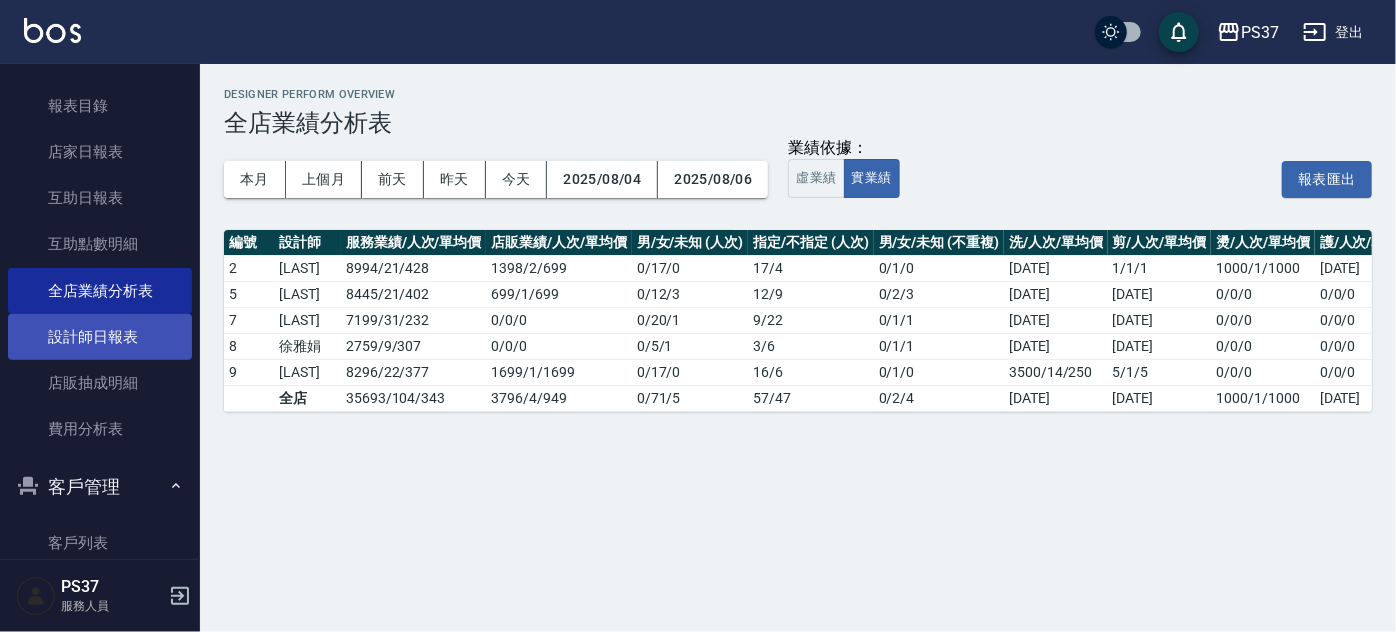 click on "設計師日報表" at bounding box center (100, 337) 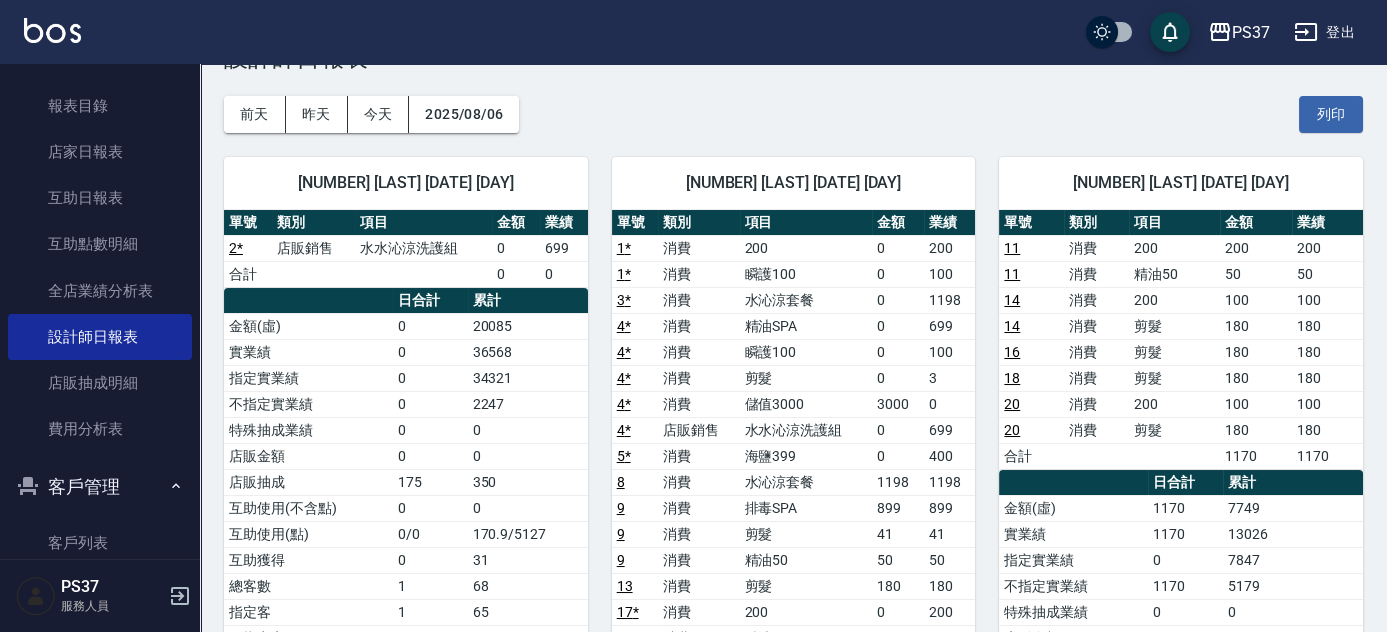 scroll, scrollTop: 0, scrollLeft: 0, axis: both 